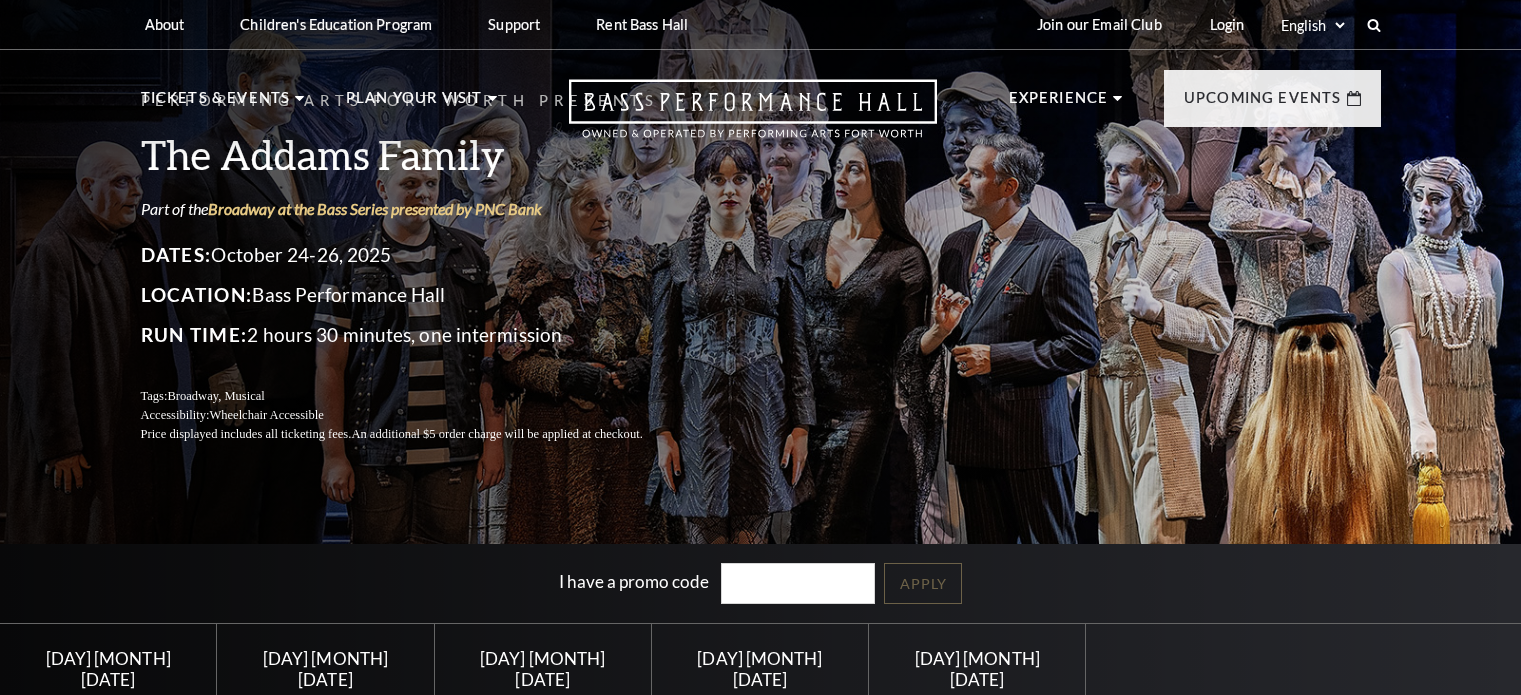scroll, scrollTop: 0, scrollLeft: 0, axis: both 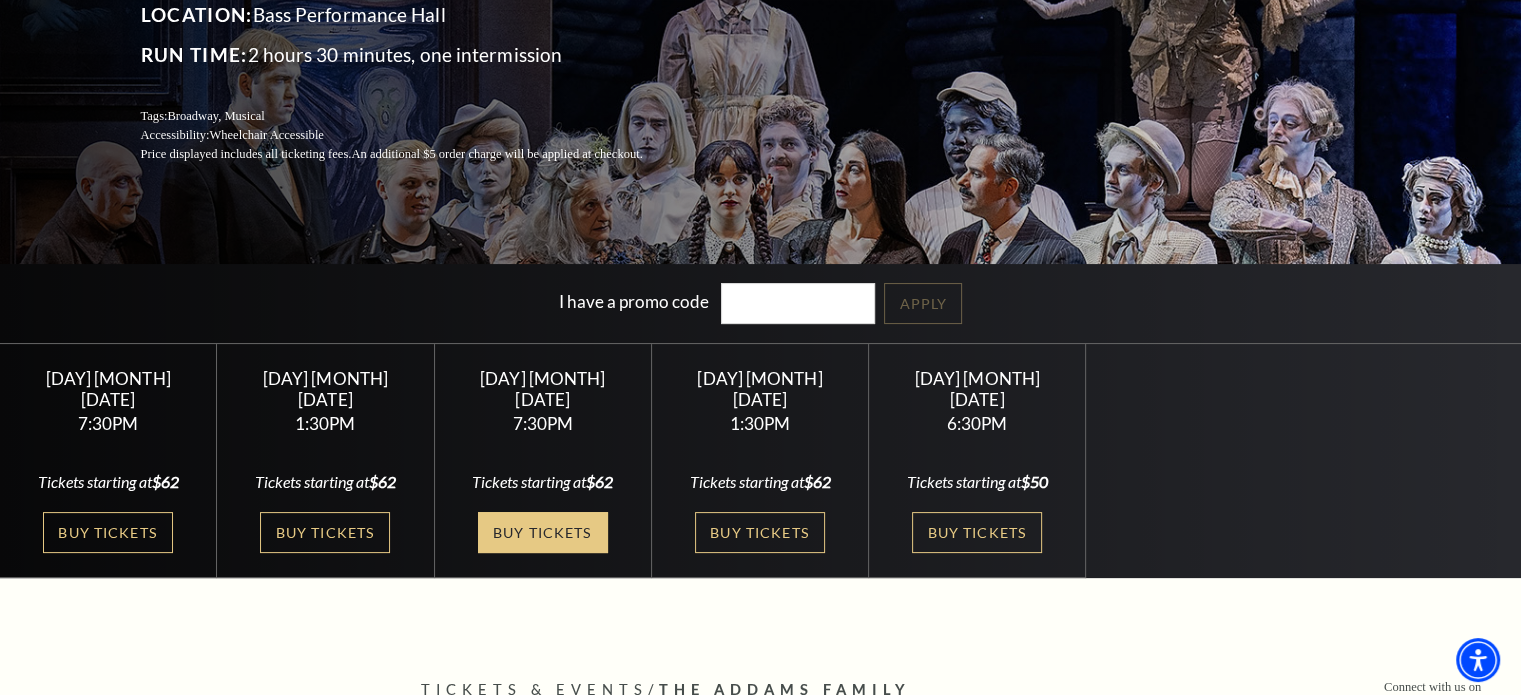 click on "Buy Tickets" at bounding box center (543, 532) 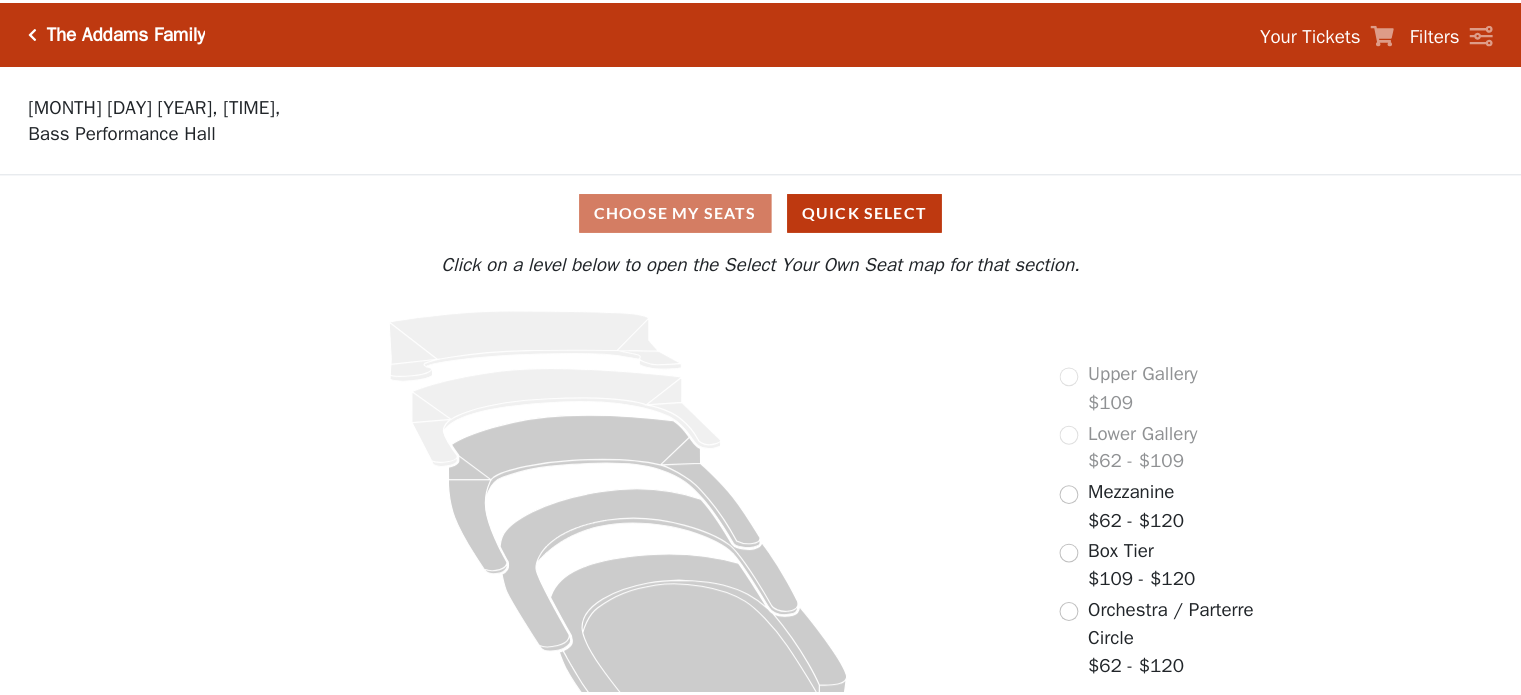 scroll, scrollTop: 0, scrollLeft: 0, axis: both 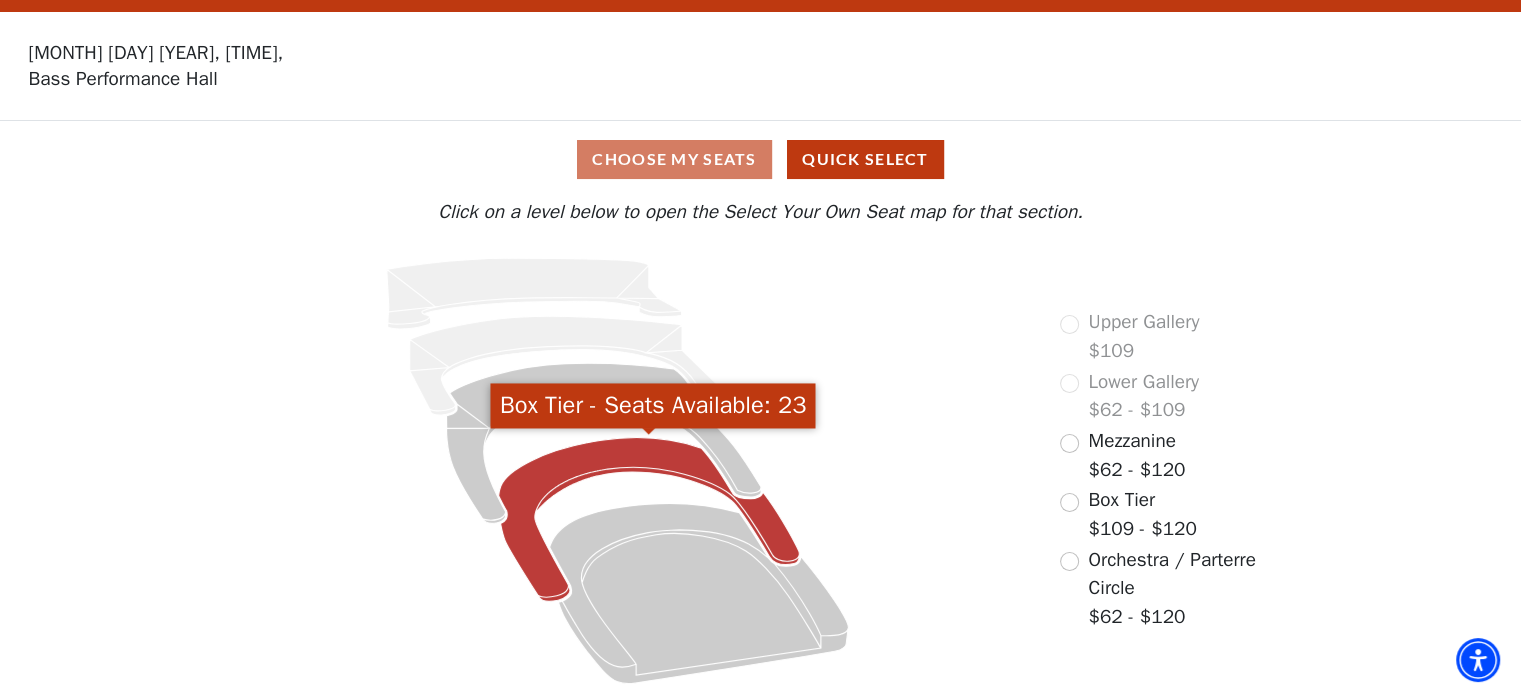 click 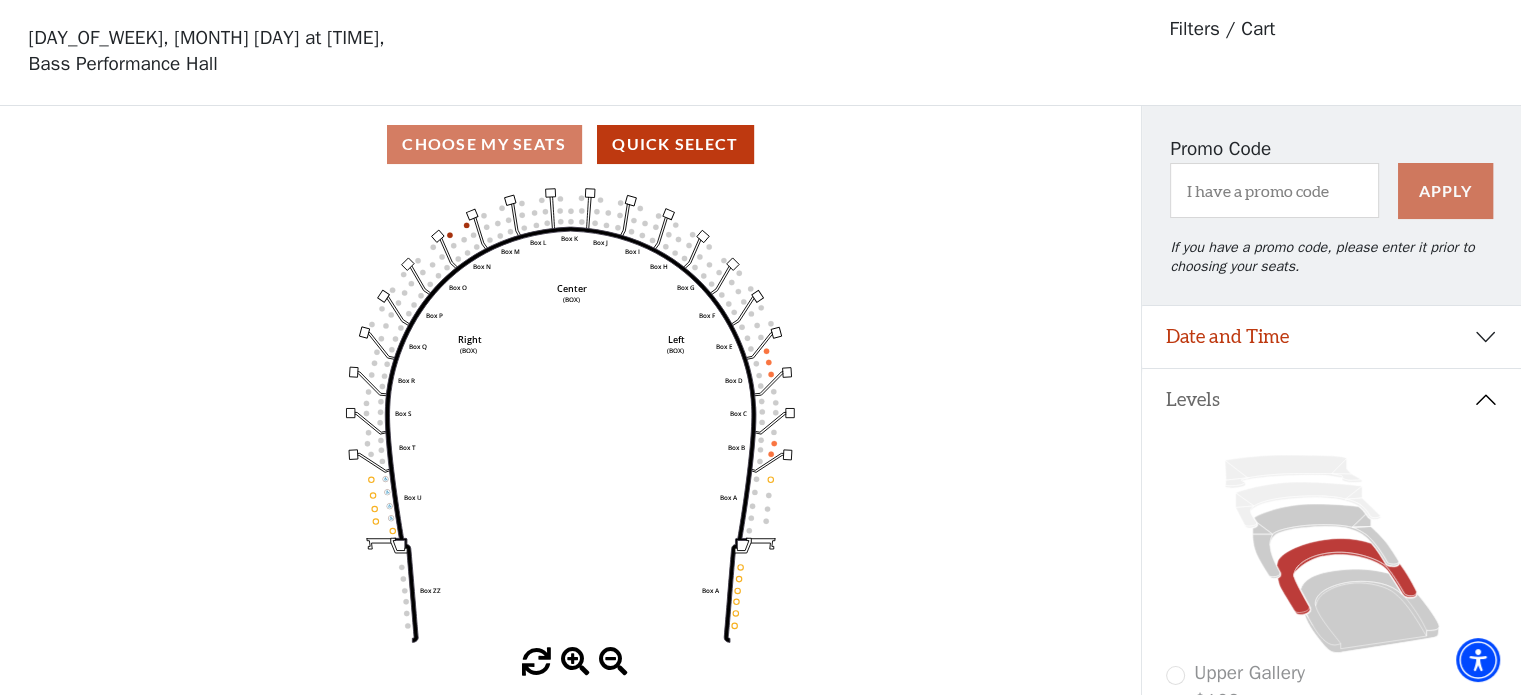 scroll, scrollTop: 92, scrollLeft: 0, axis: vertical 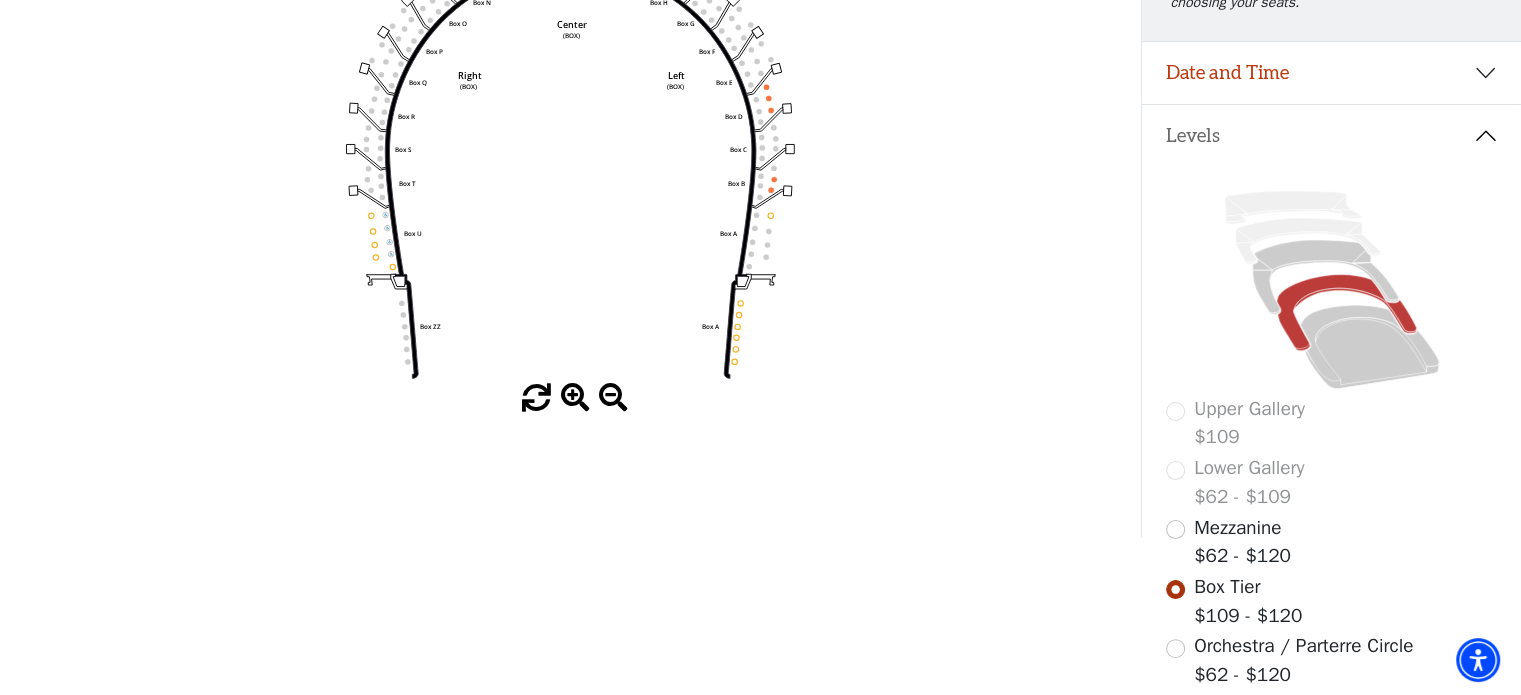 drag, startPoint x: 1520, startPoint y: 255, endPoint x: 1518, endPoint y: 203, distance: 52.03845 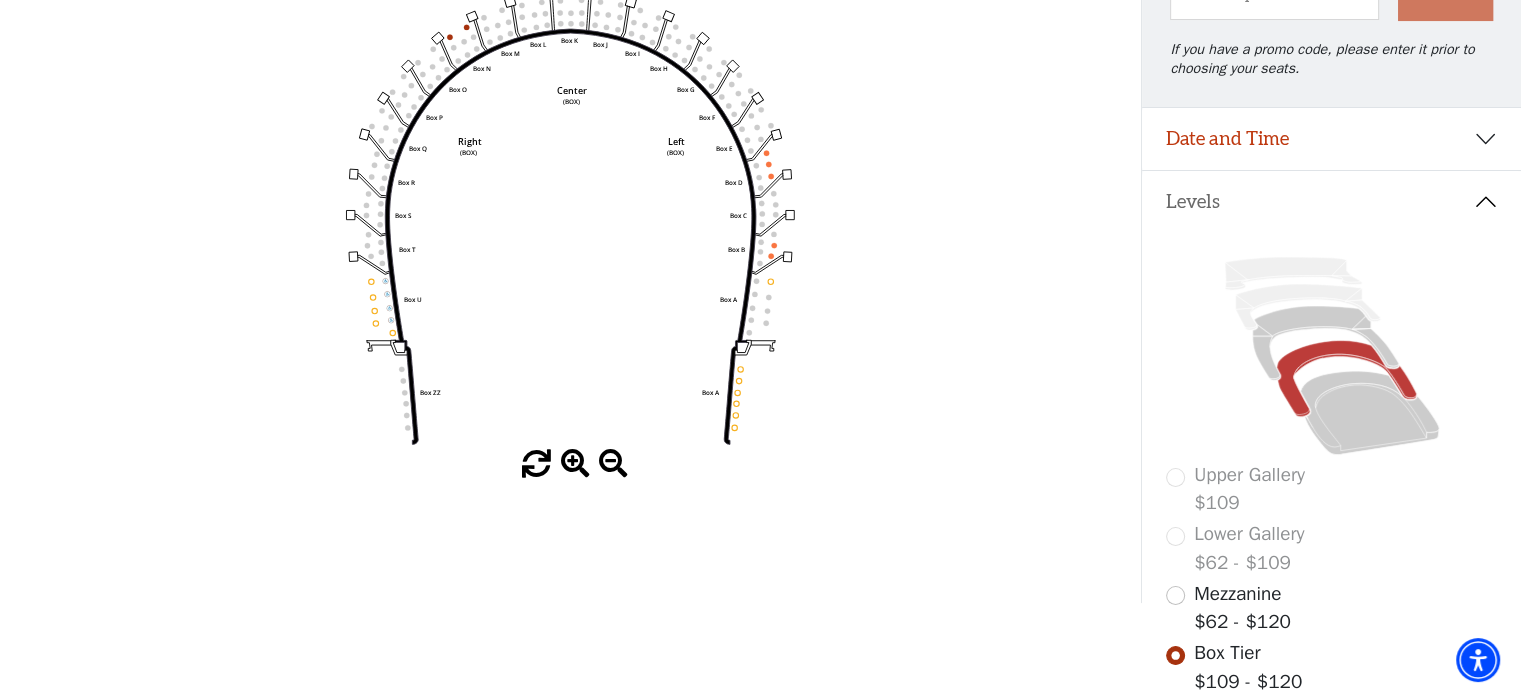 scroll, scrollTop: 268, scrollLeft: 0, axis: vertical 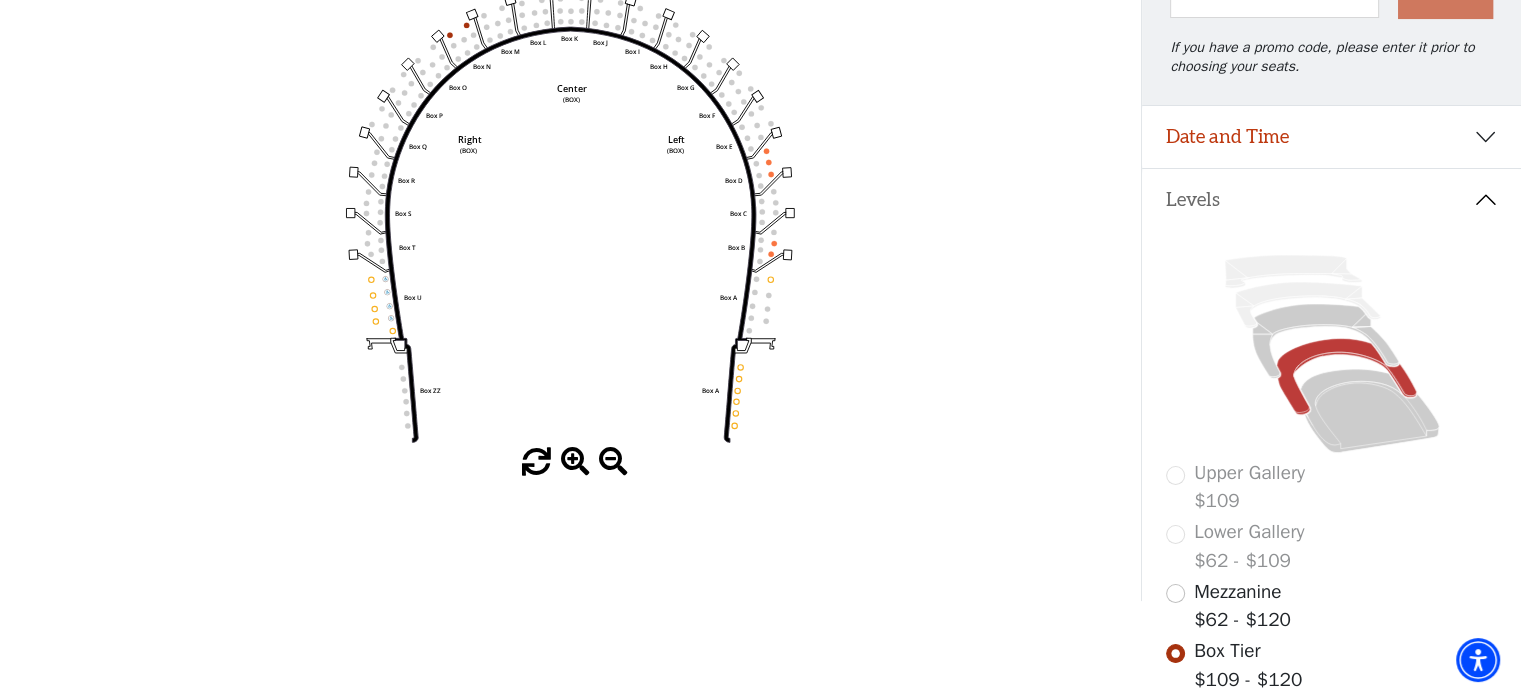click on "Left   (BOX)   Right   (BOX)   Center   (BOX)   Box ZZ   Box U   Box T   Box S   Box R   Box Q   Box P   Box O   Box N   Box M   Box L   Box A   Box A   Box B   Box C   Box D   Box E   Box F   Box G   Box H   Box I   Box J   Box K" 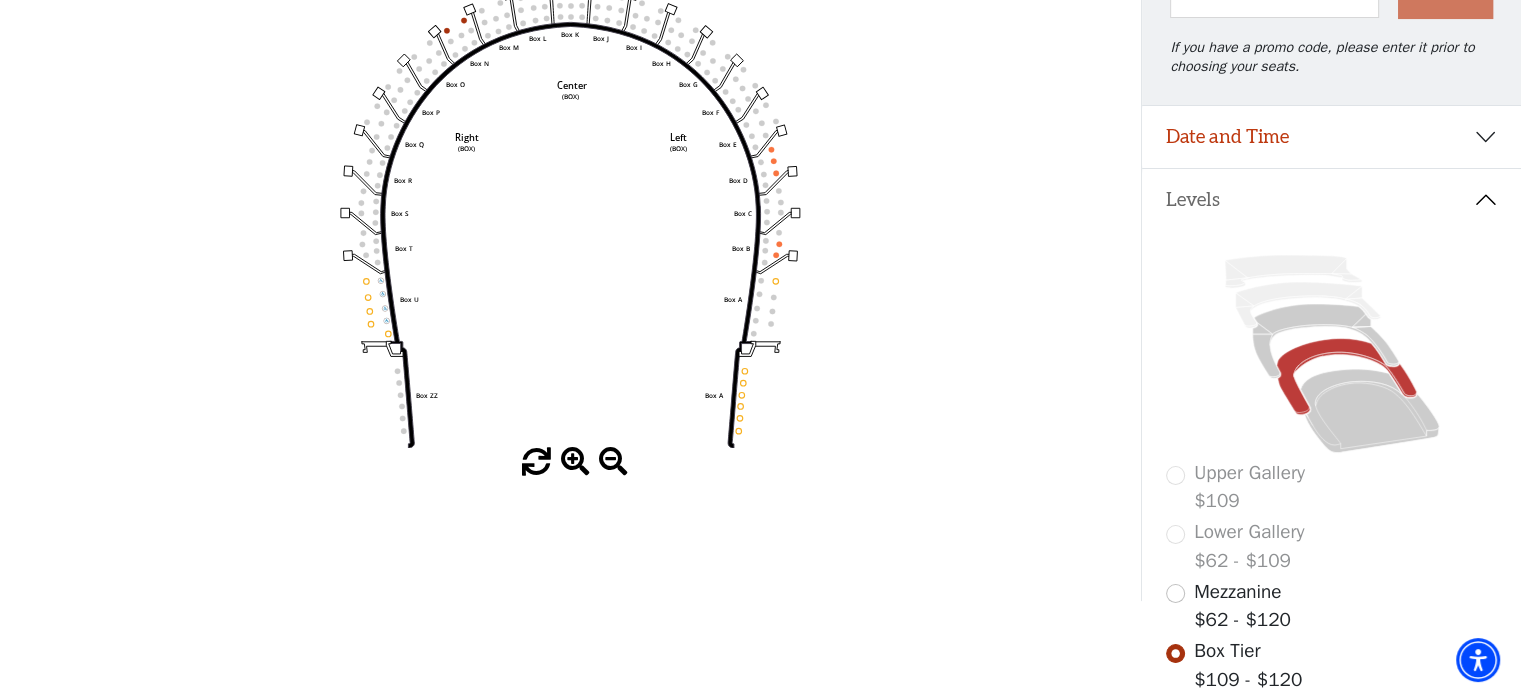 click at bounding box center [575, 462] 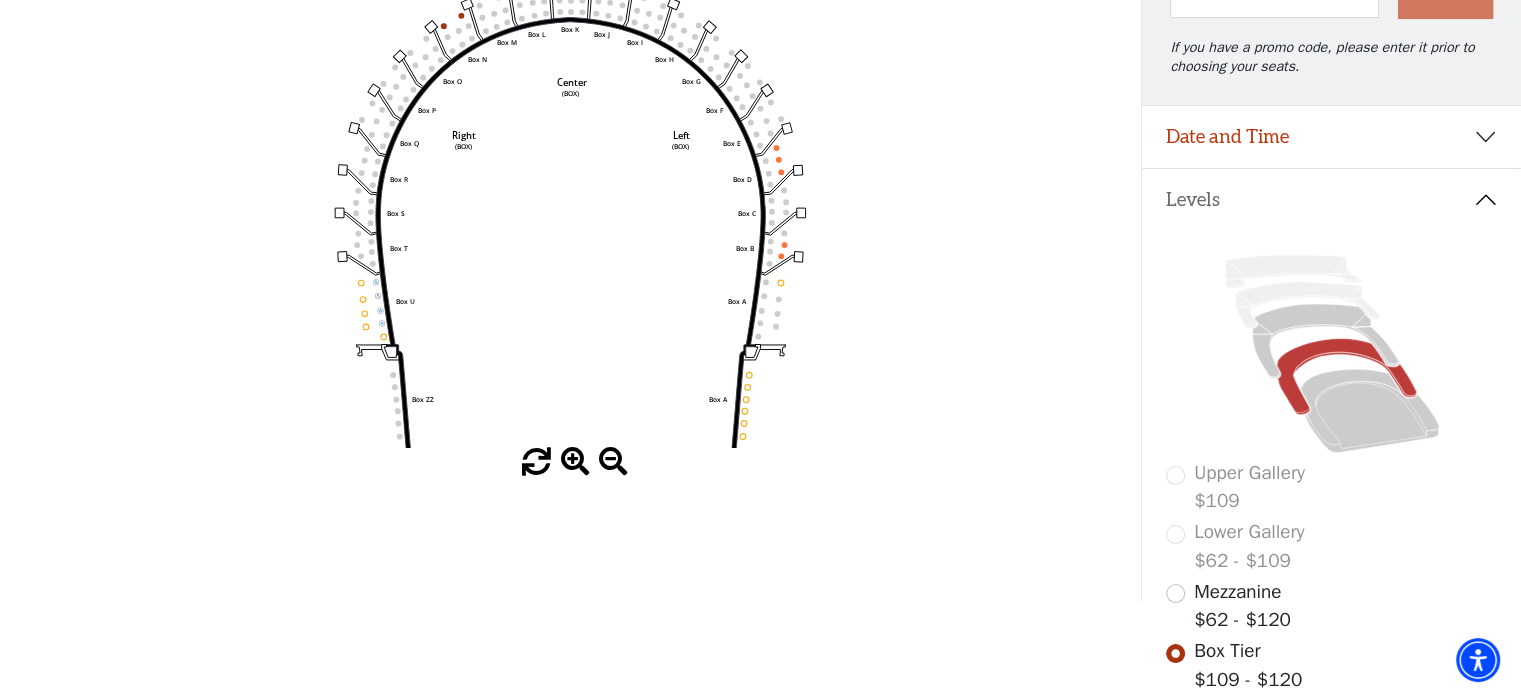 click at bounding box center (575, 462) 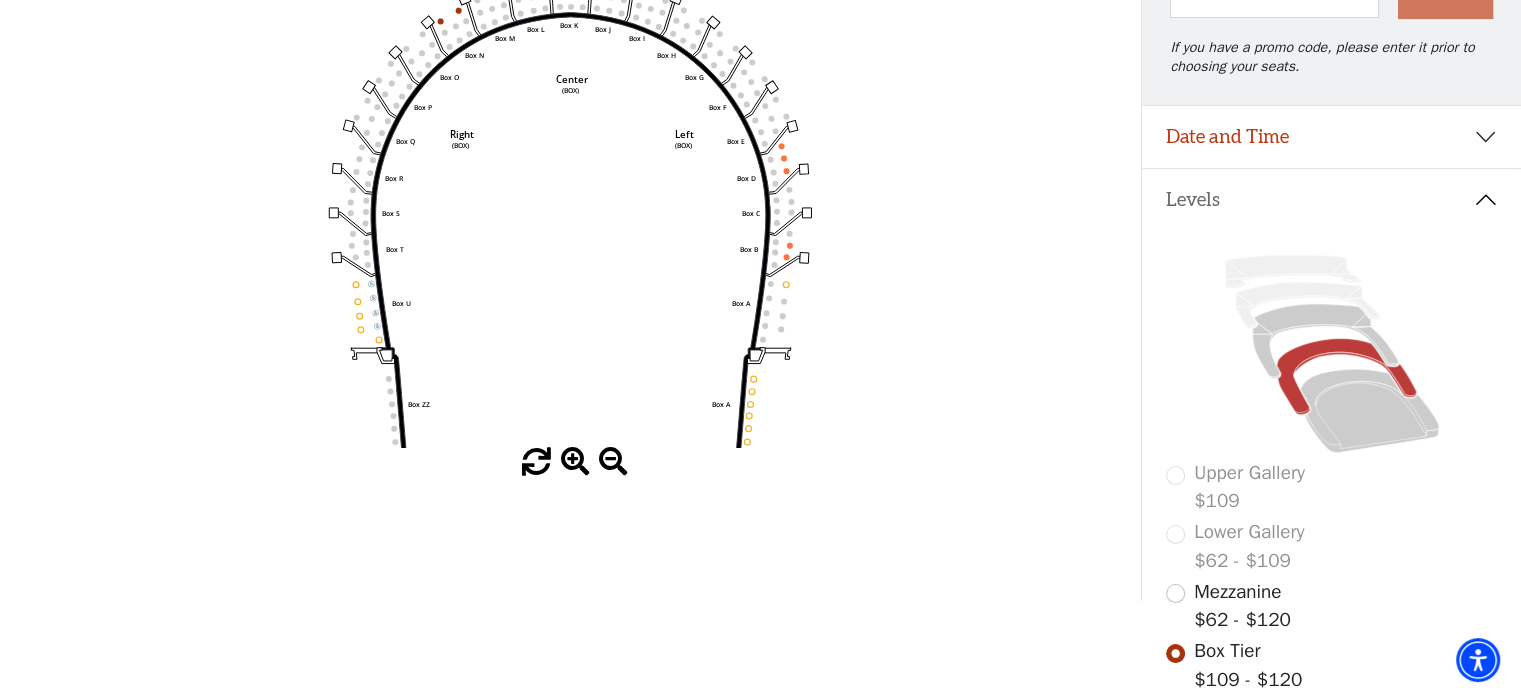click on "Left   (BOX)   Right   (BOX)   Center   (BOX)   Box ZZ   Box U   Box T   Box S   Box R   Box Q   Box P   Box O   Box N   Box M   Box L   Box A   Box A   Box B   Box C   Box D   Box E   Box F   Box G   Box H   Box I   Box J   Box K" 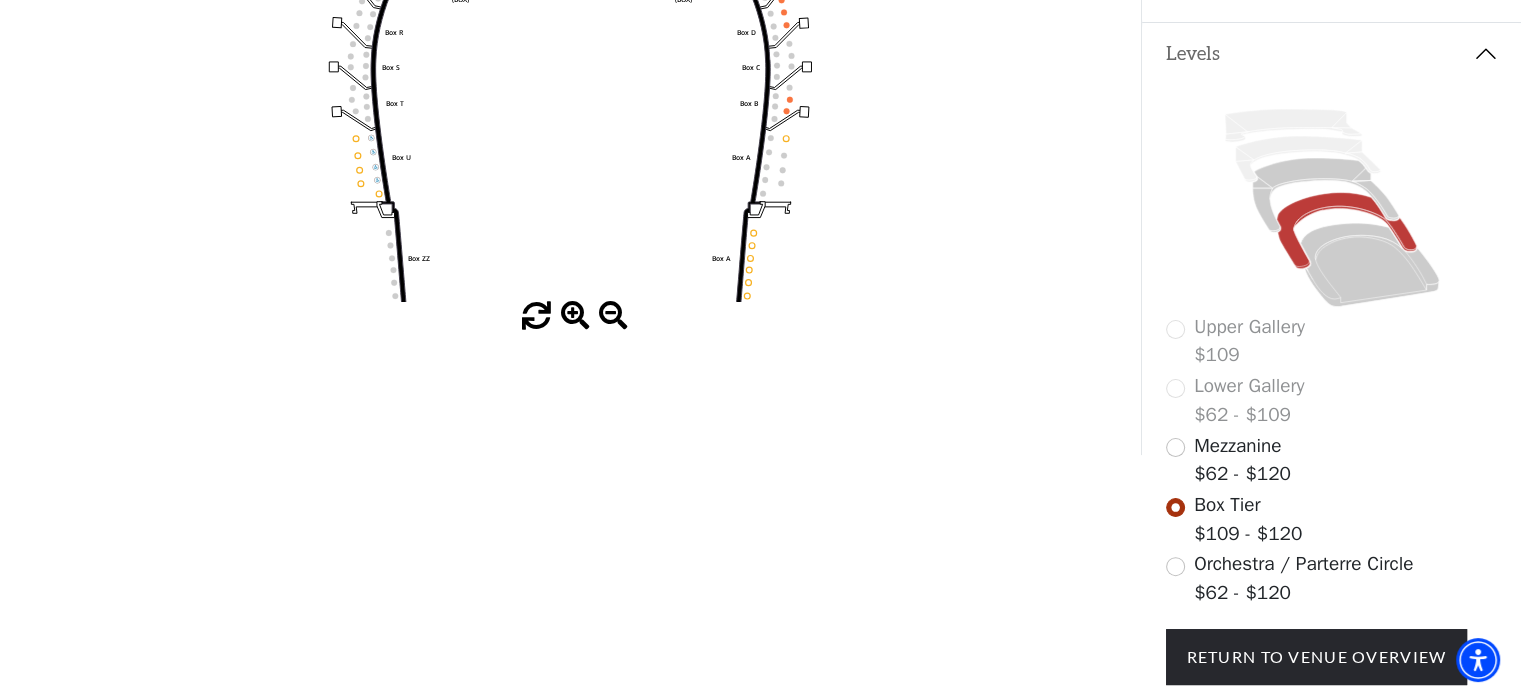 scroll, scrollTop: 544, scrollLeft: 0, axis: vertical 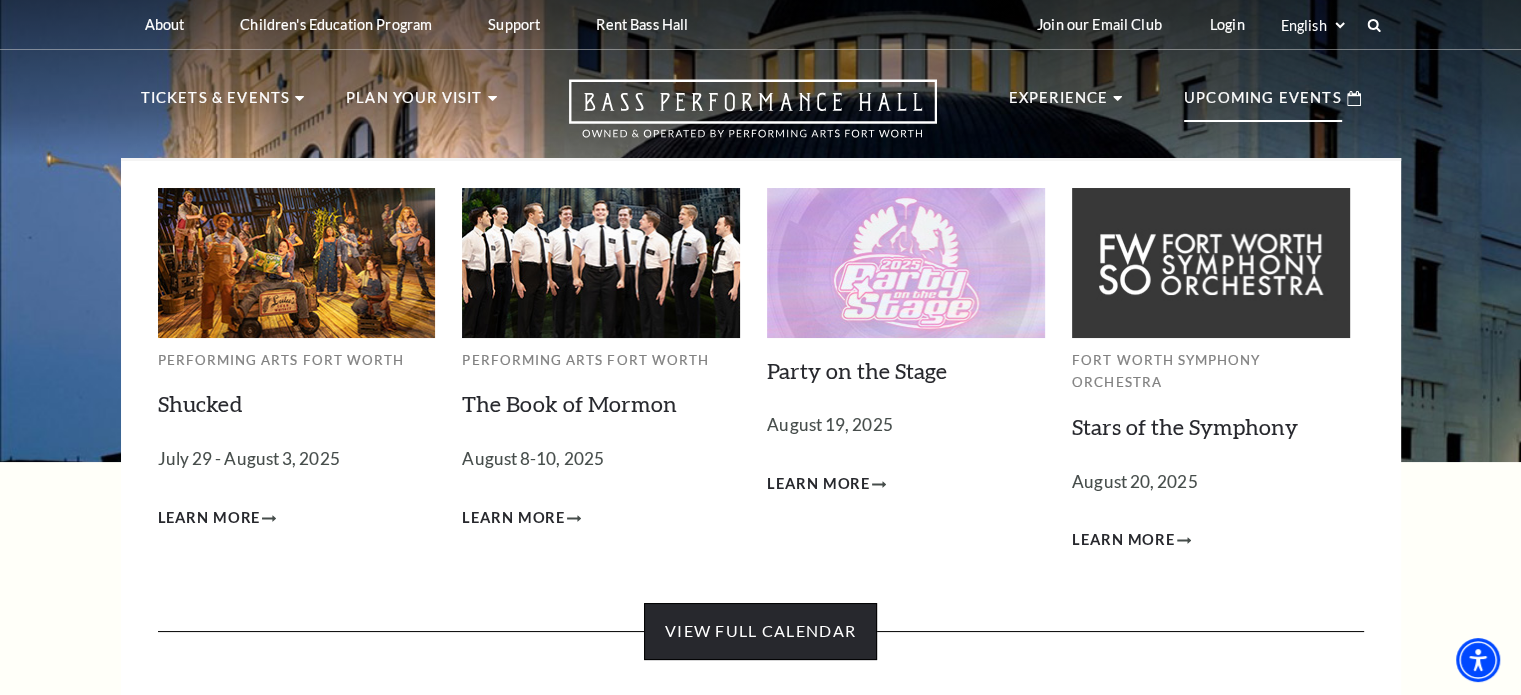 click on "View Full Calendar" at bounding box center (760, 631) 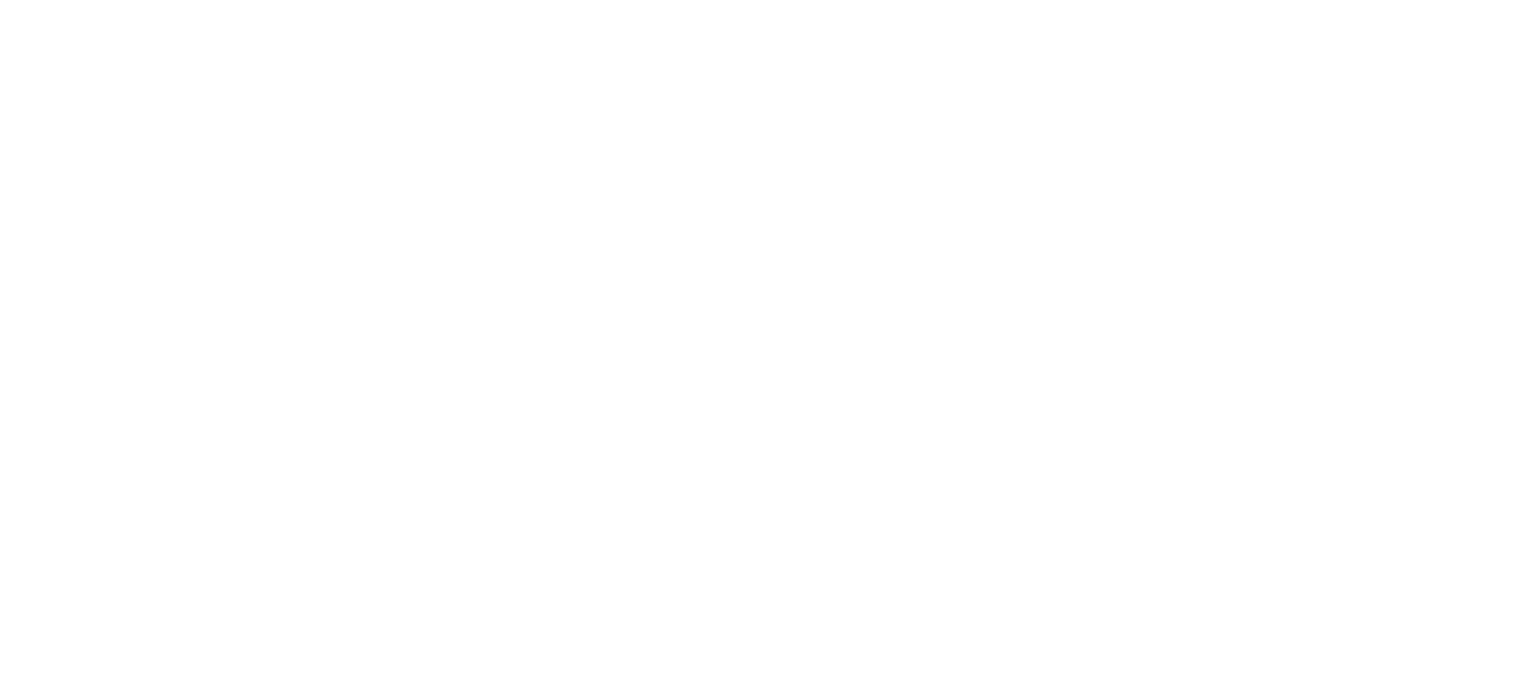 scroll, scrollTop: 0, scrollLeft: 0, axis: both 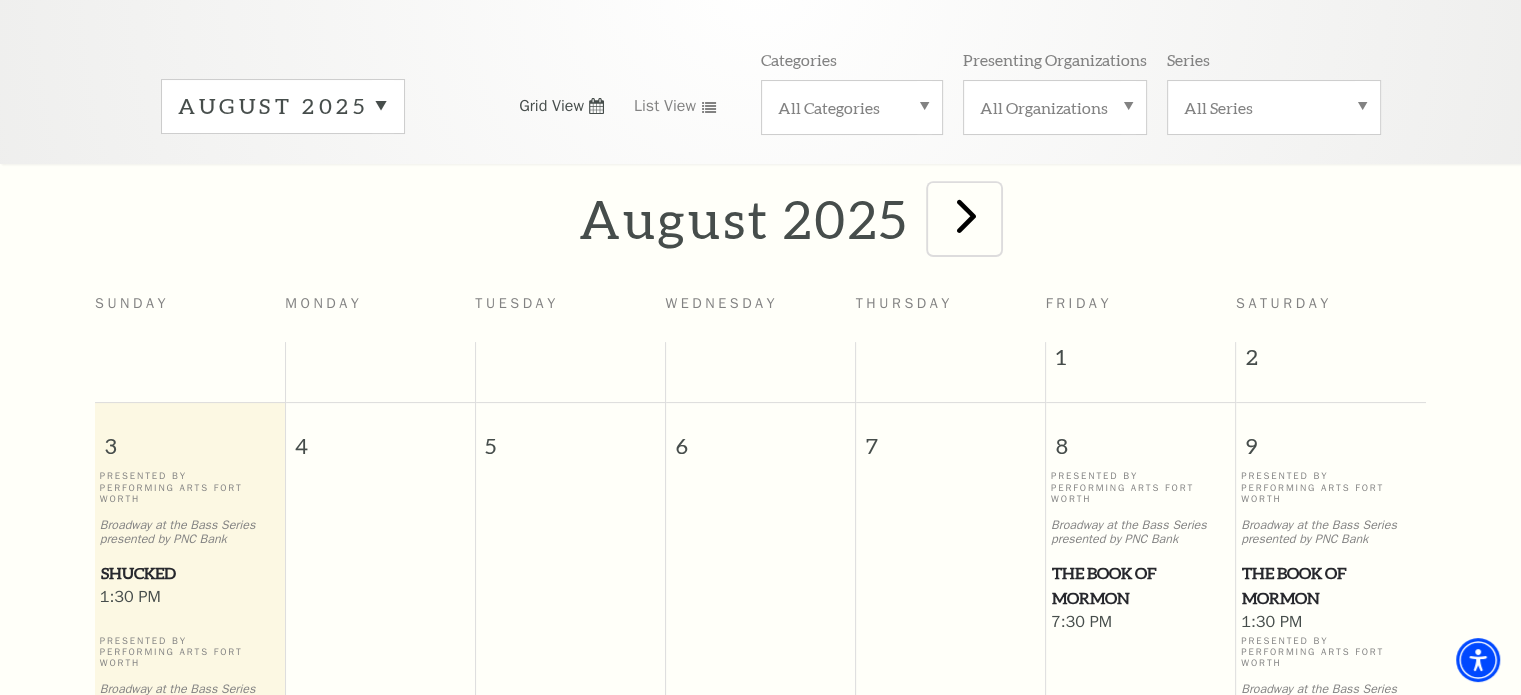 click at bounding box center [966, 215] 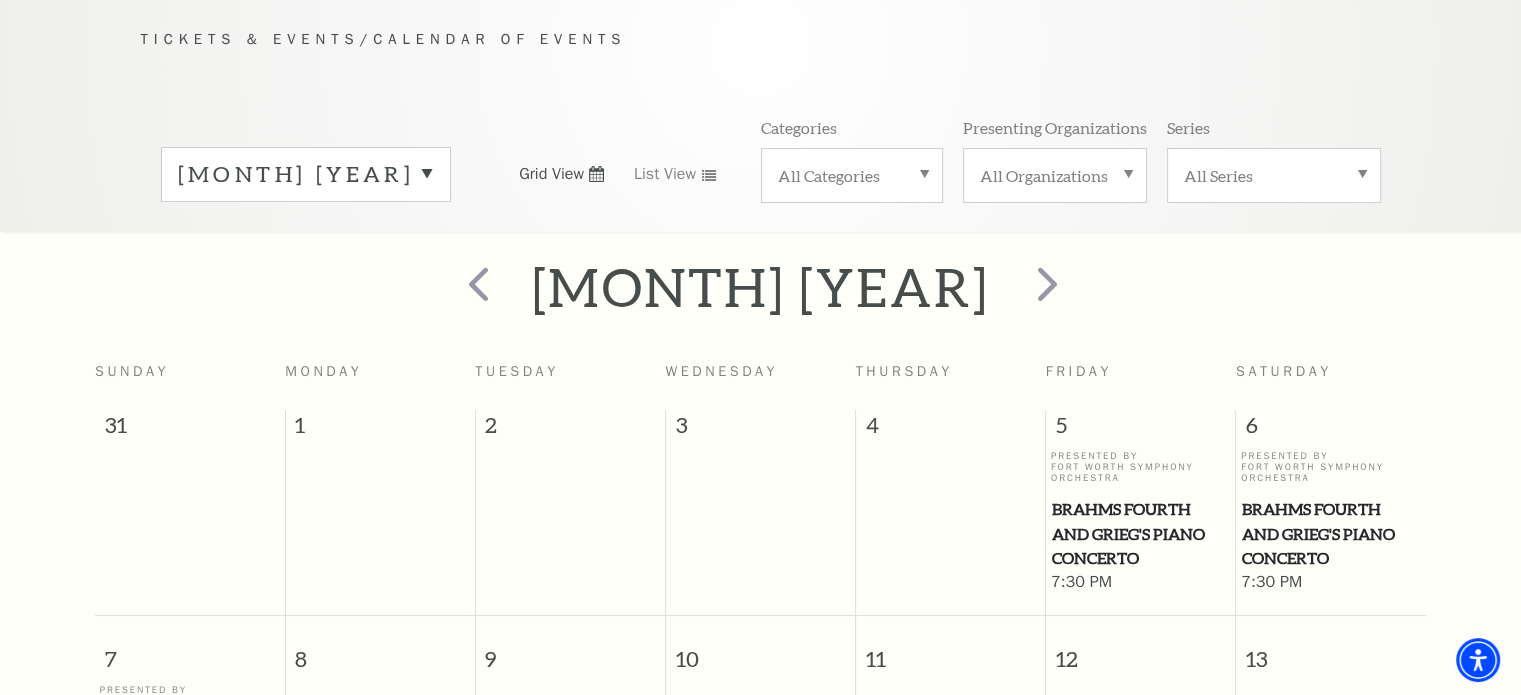 scroll, scrollTop: 176, scrollLeft: 0, axis: vertical 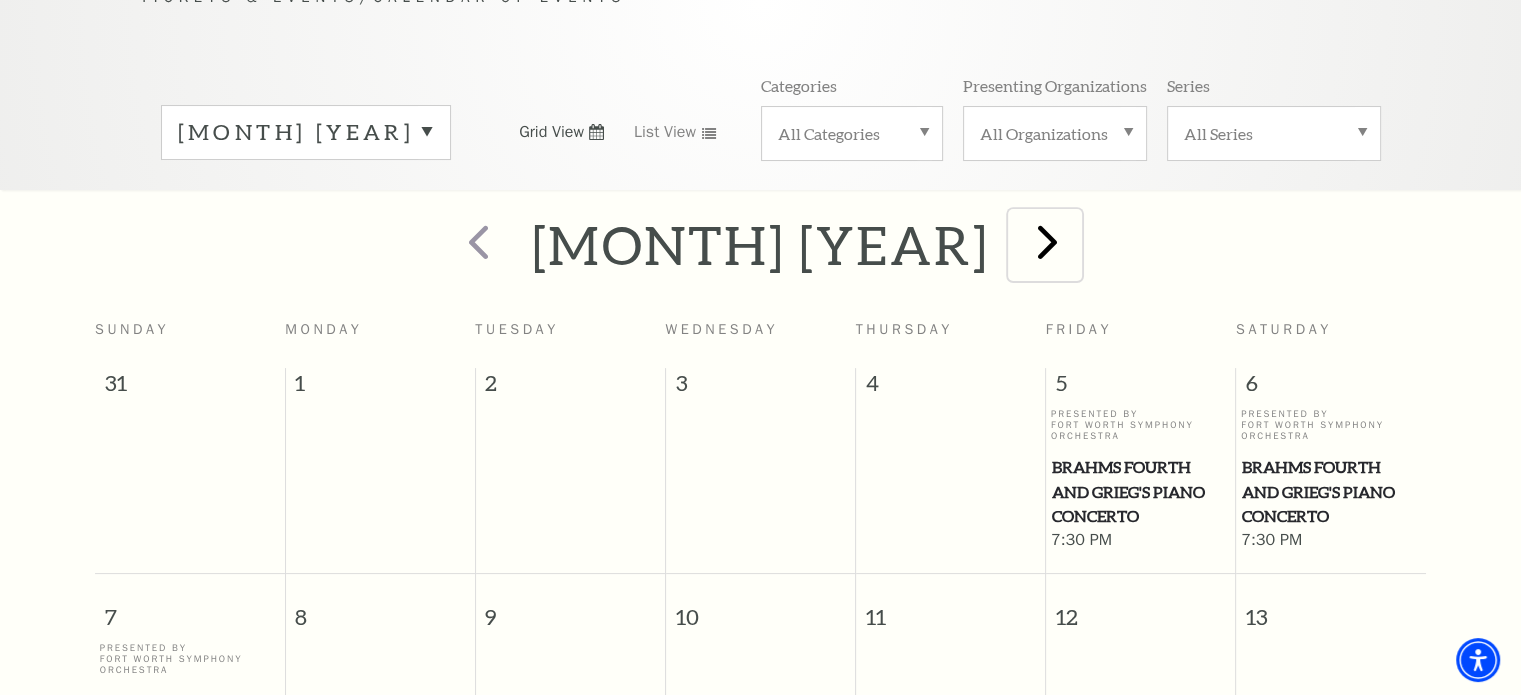 click at bounding box center [1047, 241] 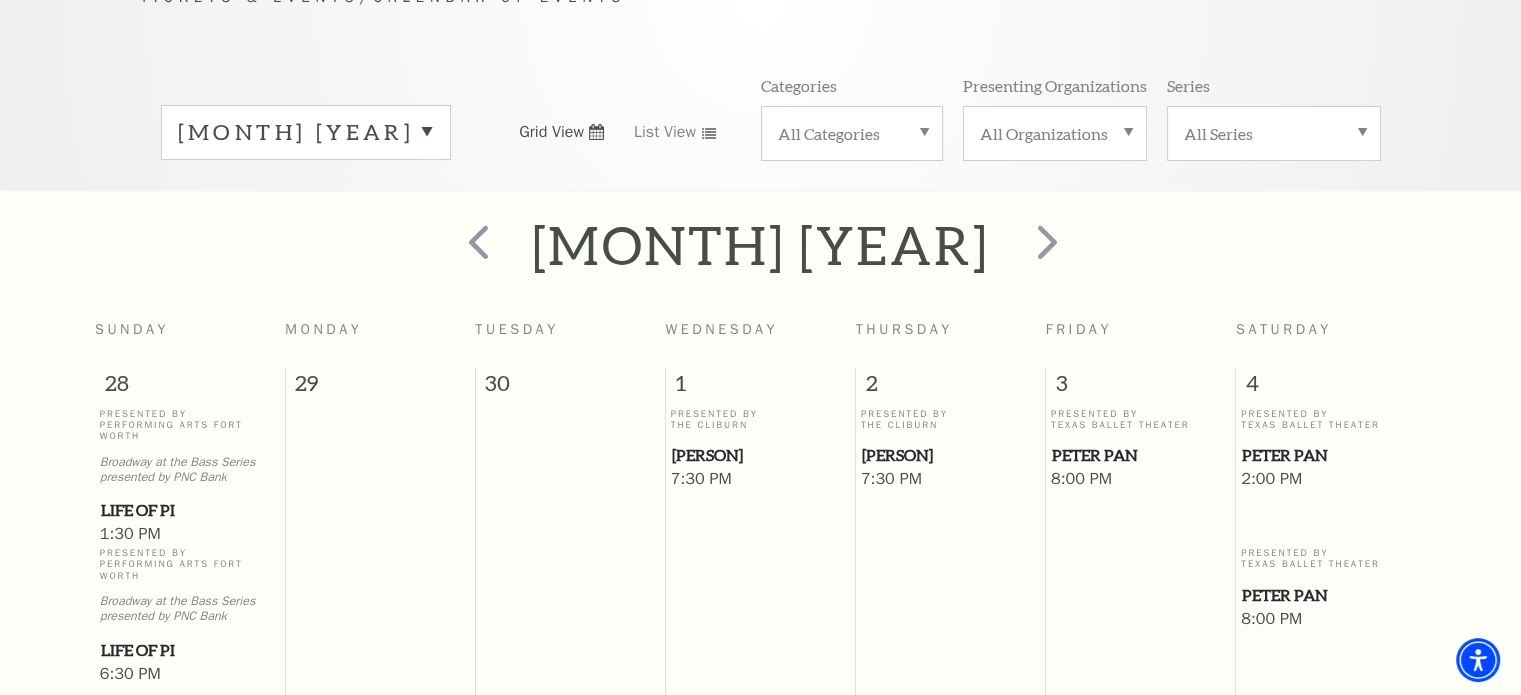 scroll, scrollTop: 176, scrollLeft: 0, axis: vertical 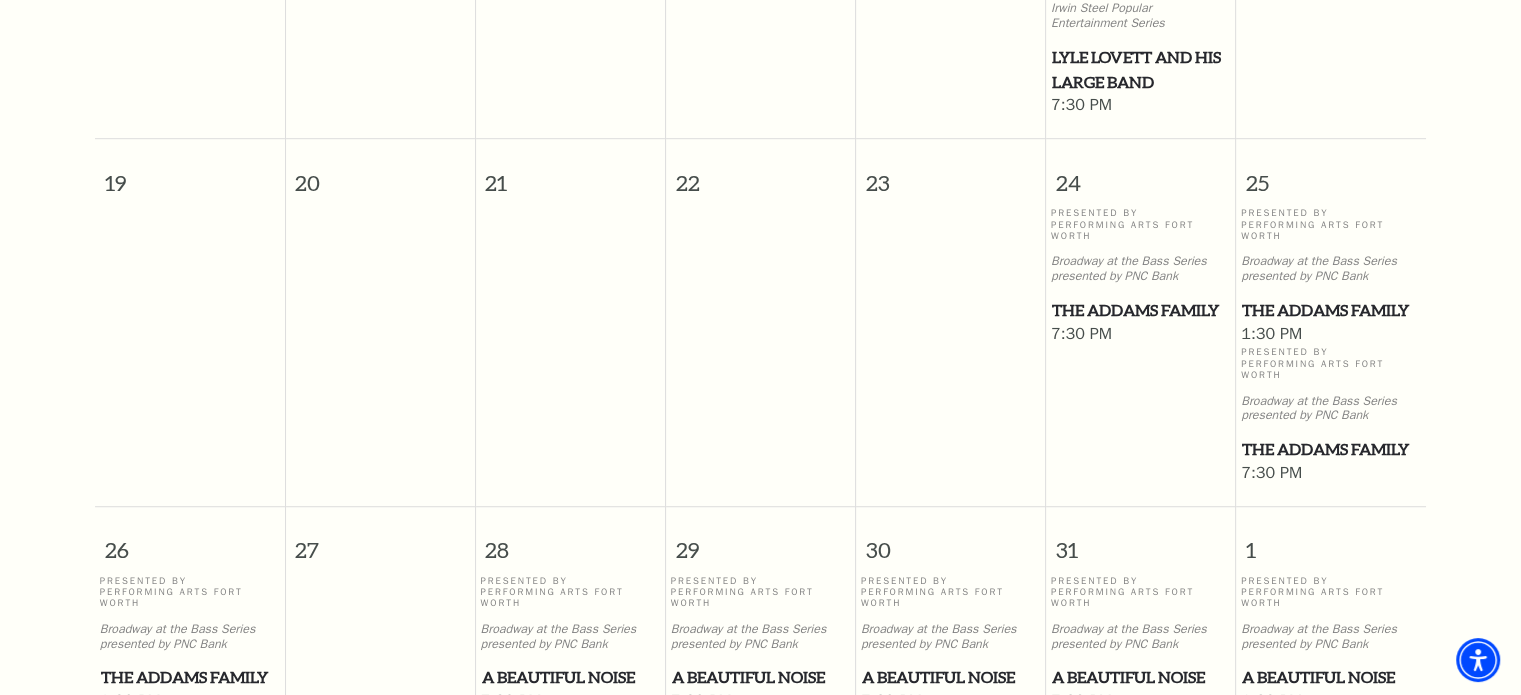 click on "The Addams Family" at bounding box center (1331, 449) 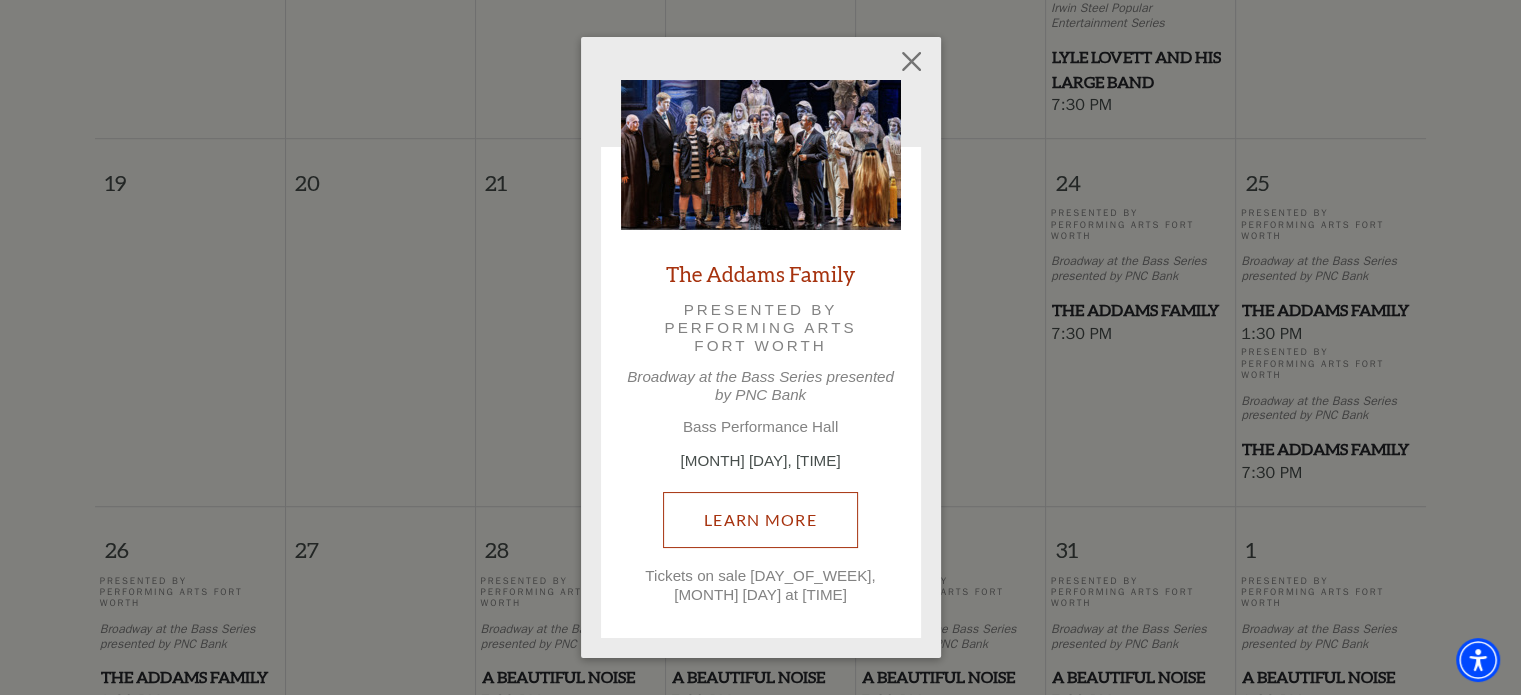 click on "Learn More" at bounding box center [760, 520] 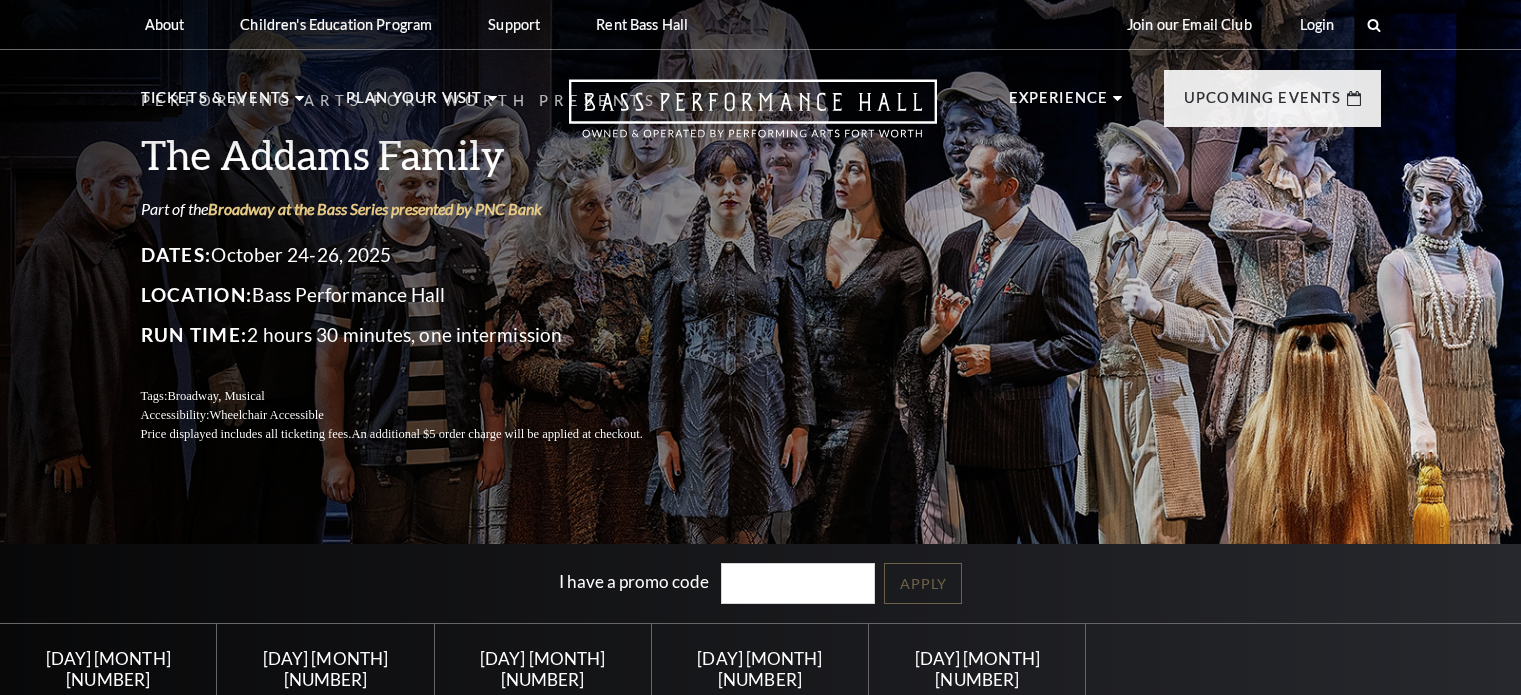 scroll, scrollTop: 0, scrollLeft: 0, axis: both 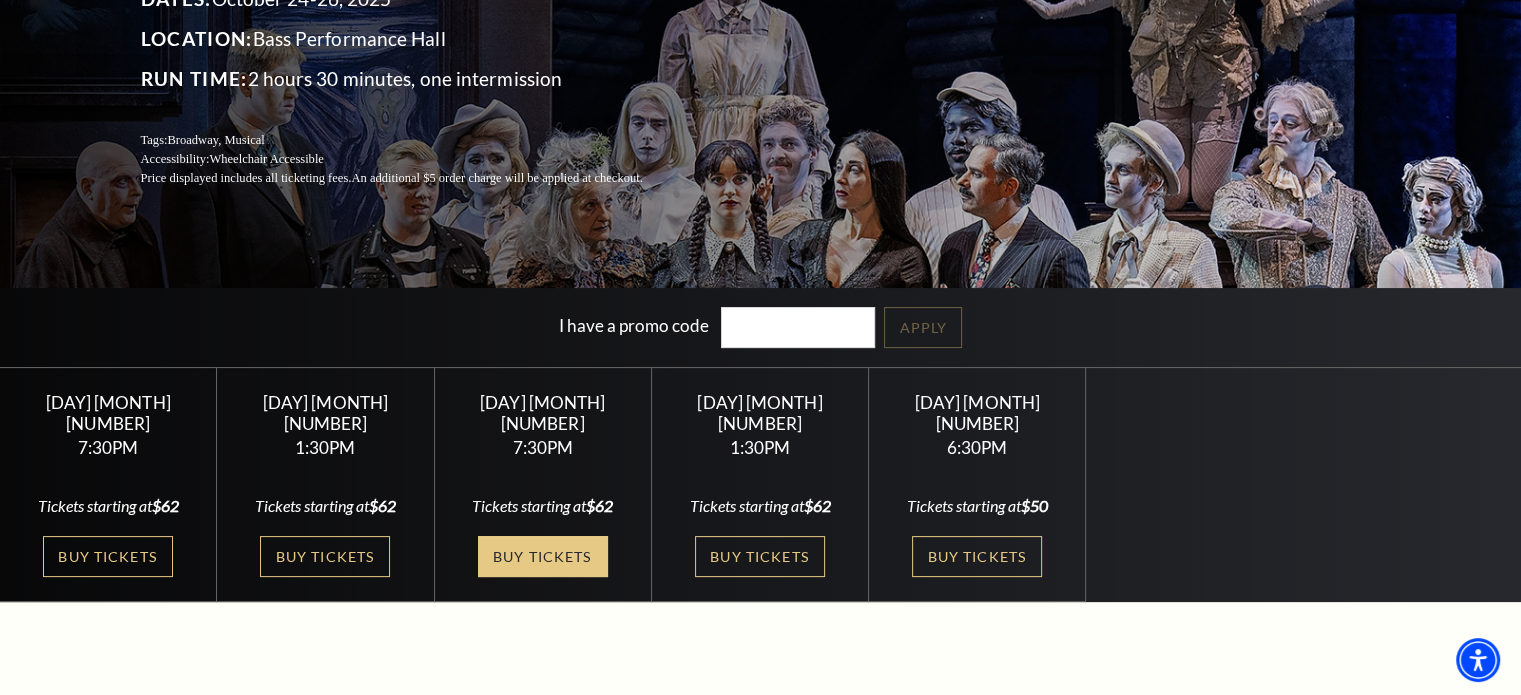 click on "Buy Tickets" at bounding box center (543, 556) 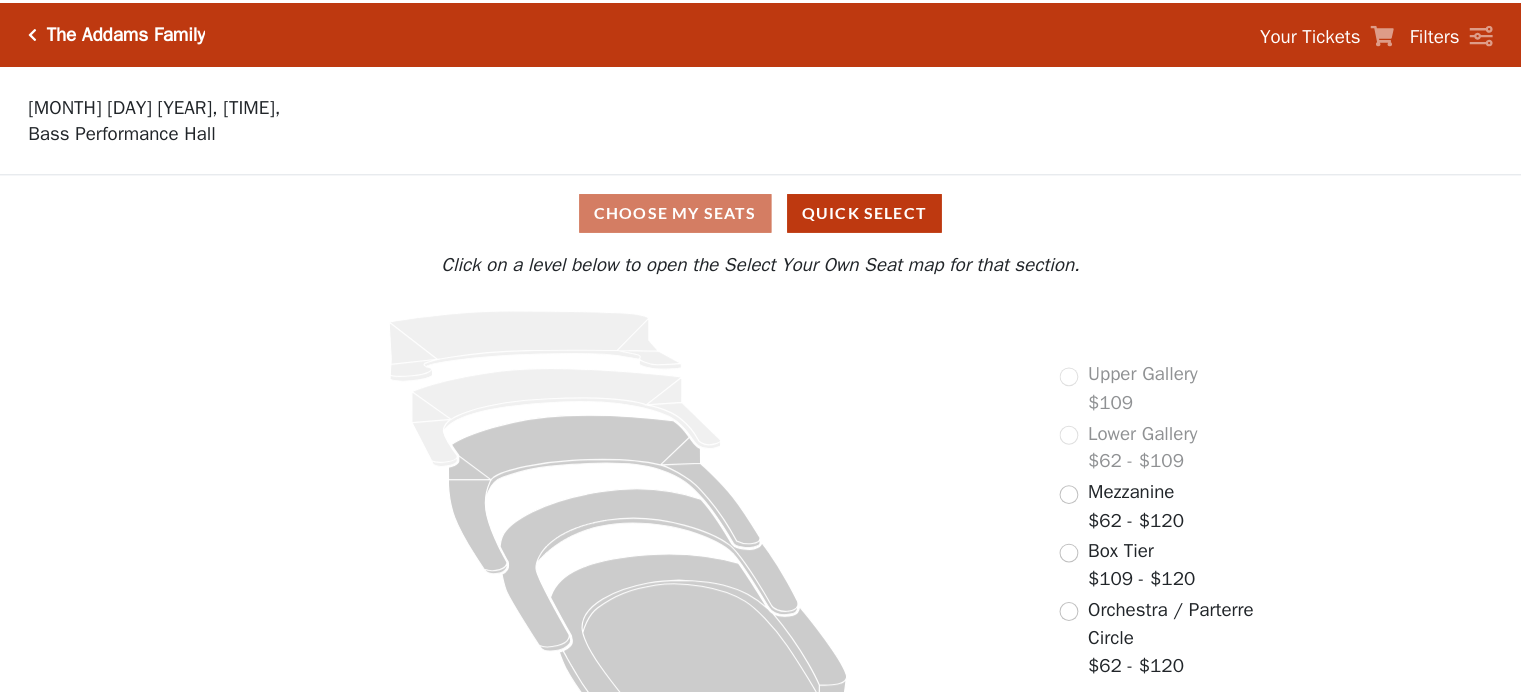 scroll, scrollTop: 0, scrollLeft: 0, axis: both 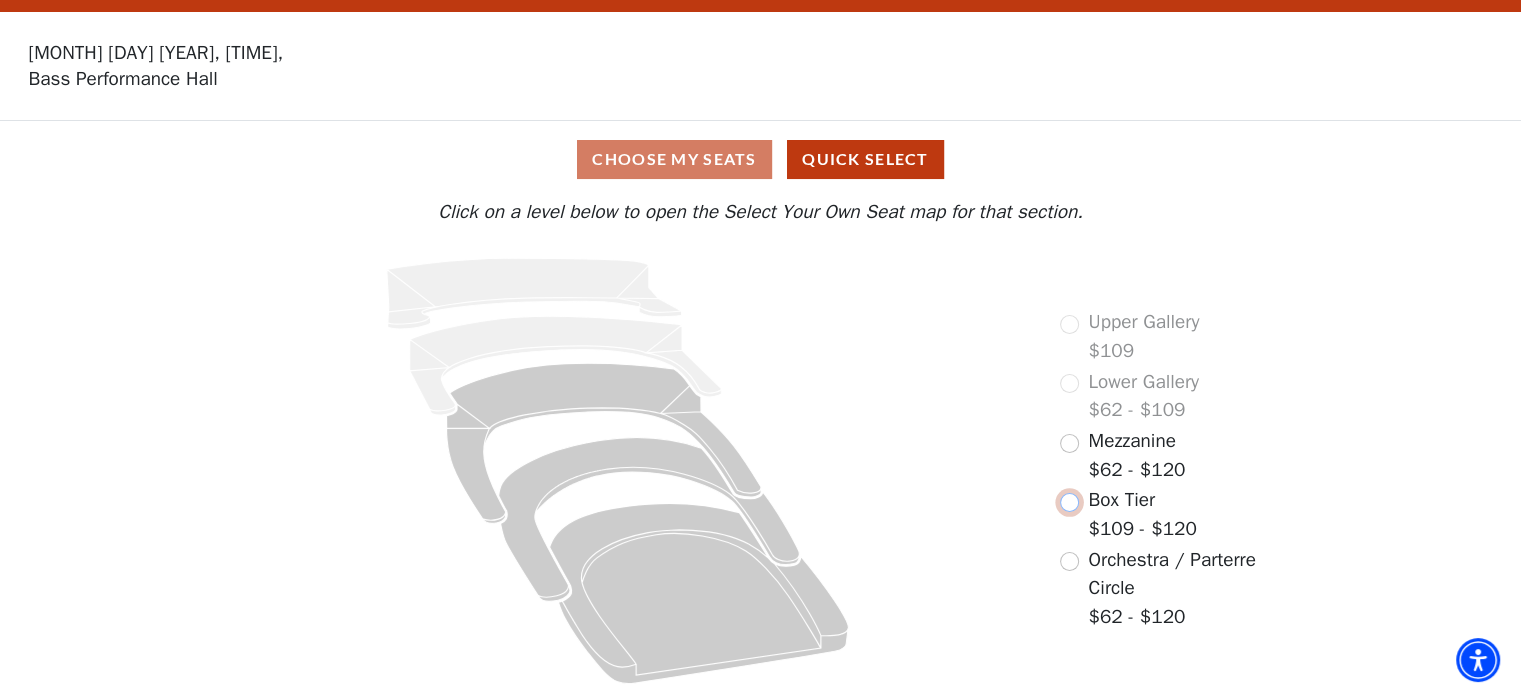 click at bounding box center [1069, 502] 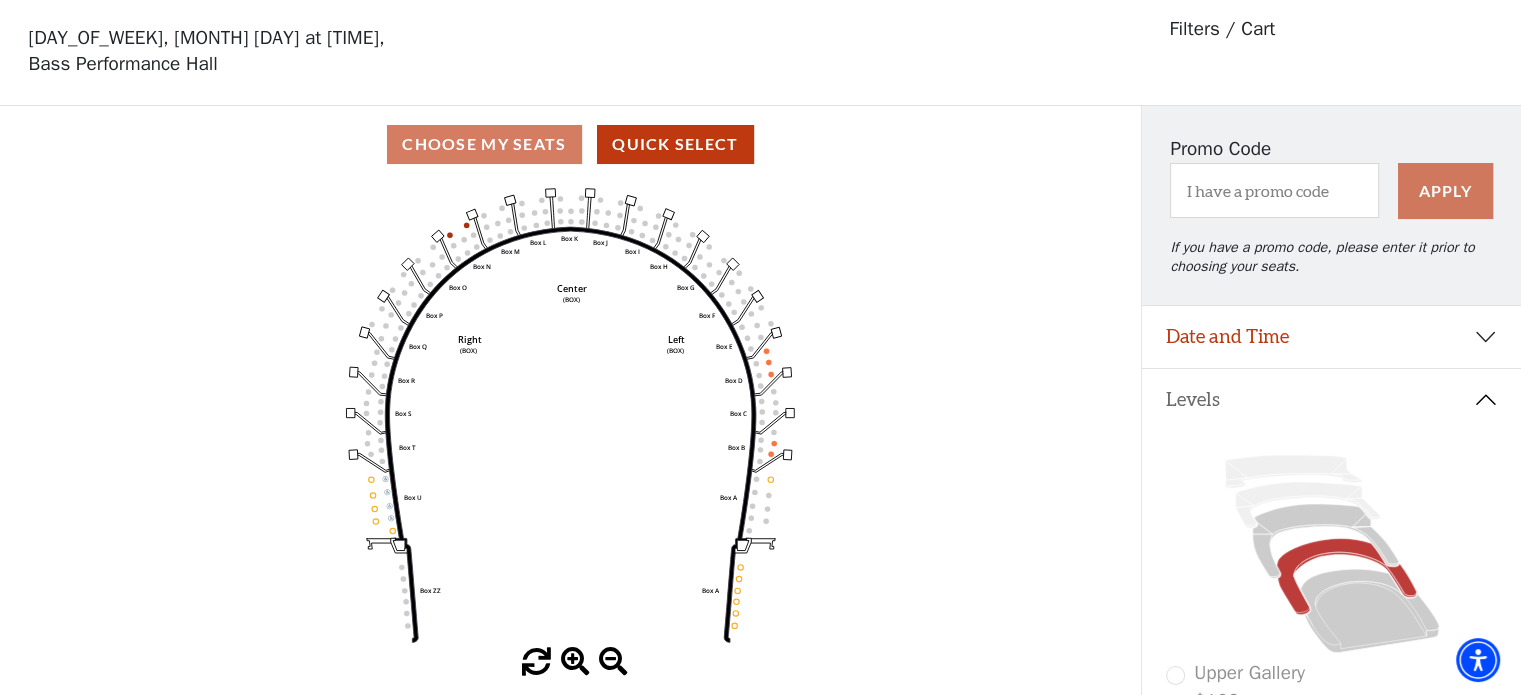 scroll, scrollTop: 92, scrollLeft: 0, axis: vertical 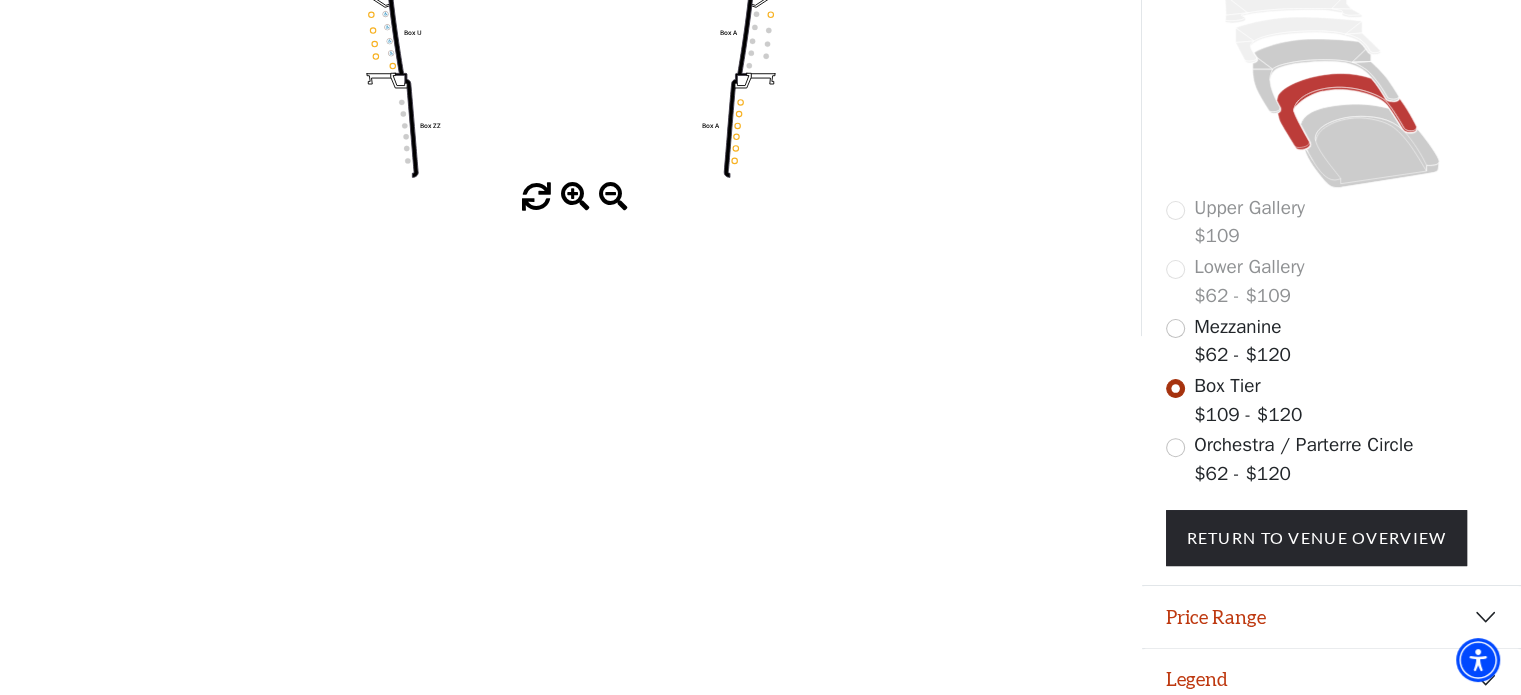 click on "Orchestra / Parterre Circle" at bounding box center (1303, 445) 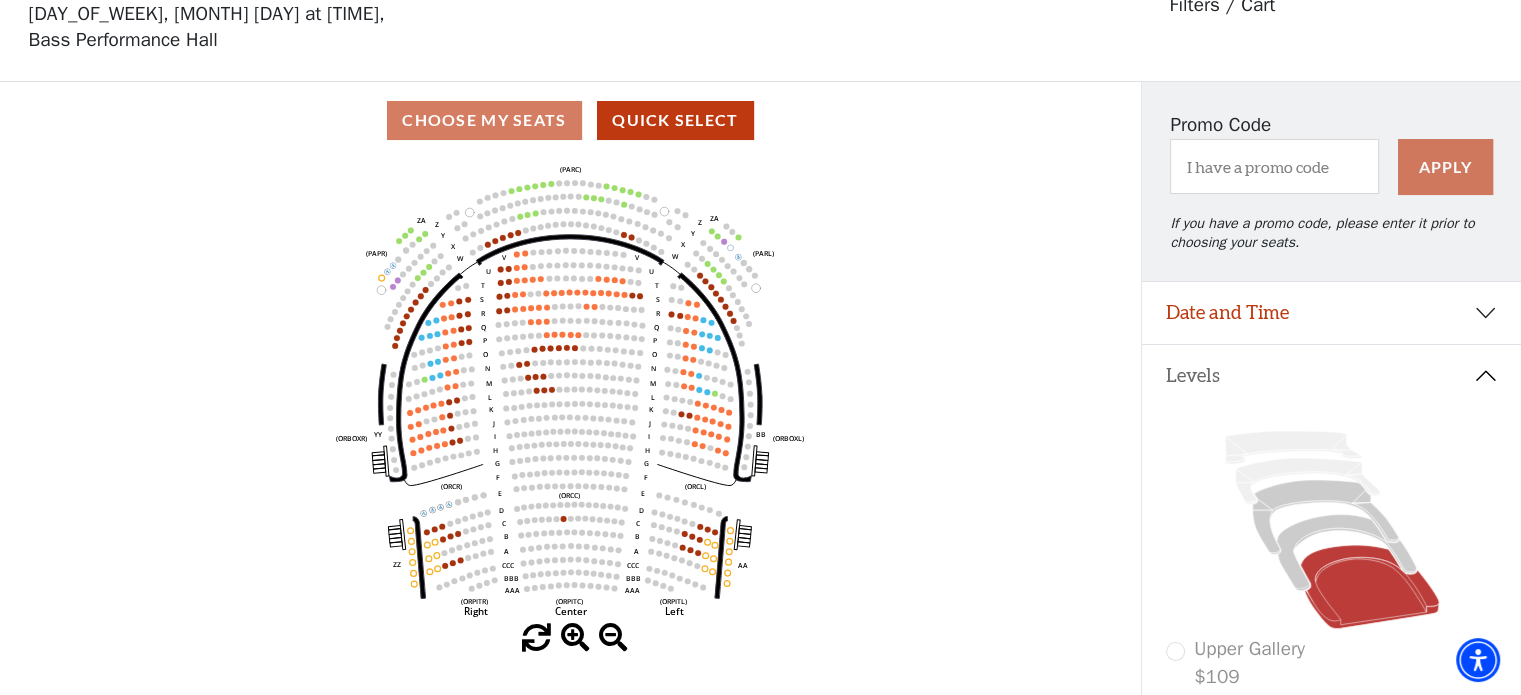 scroll, scrollTop: 92, scrollLeft: 0, axis: vertical 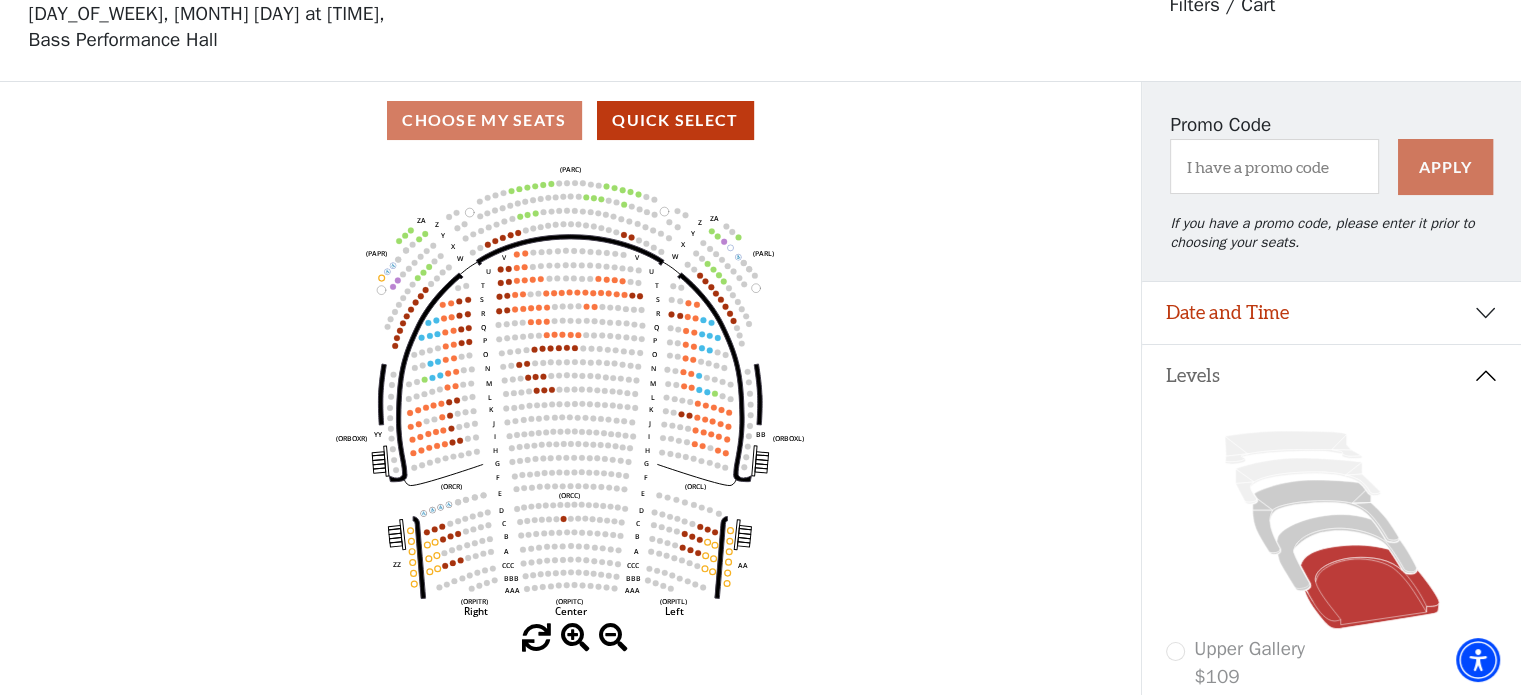 click at bounding box center [575, 638] 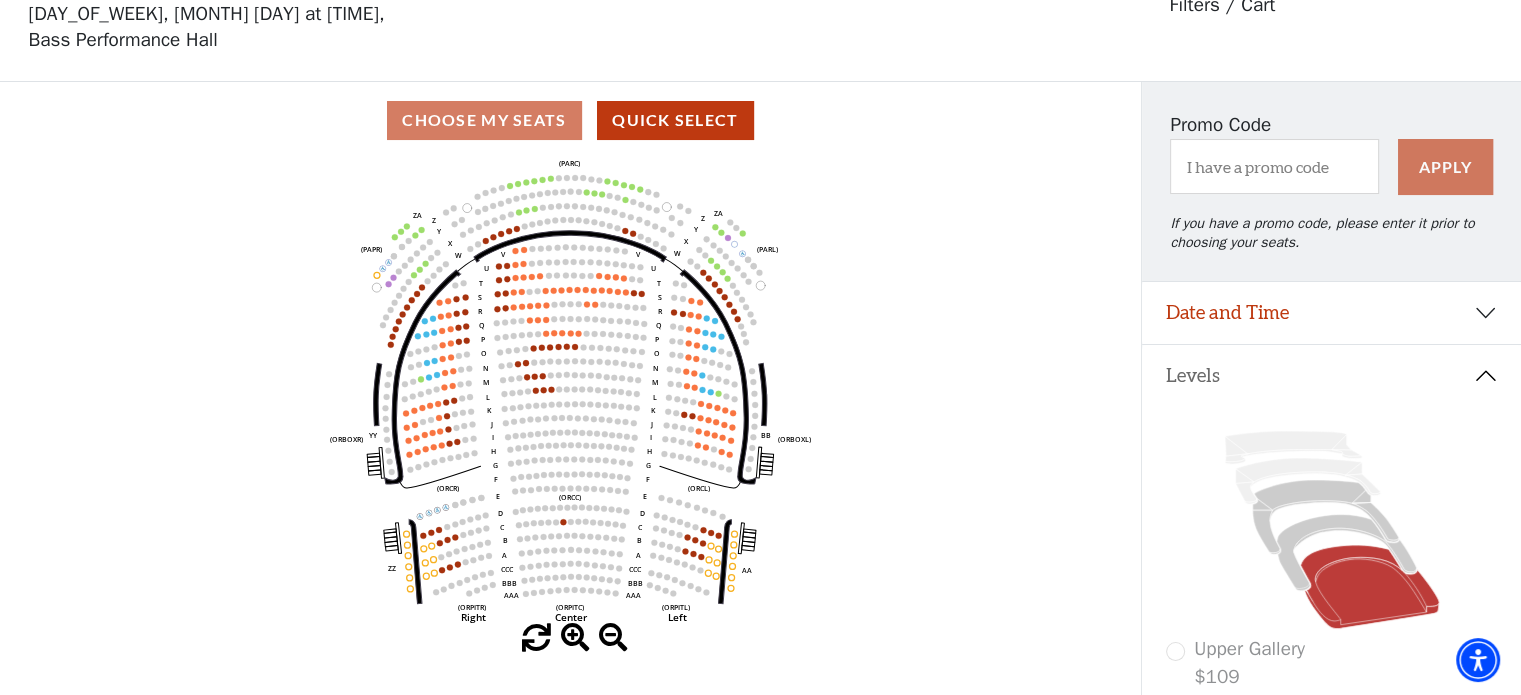 click at bounding box center [575, 638] 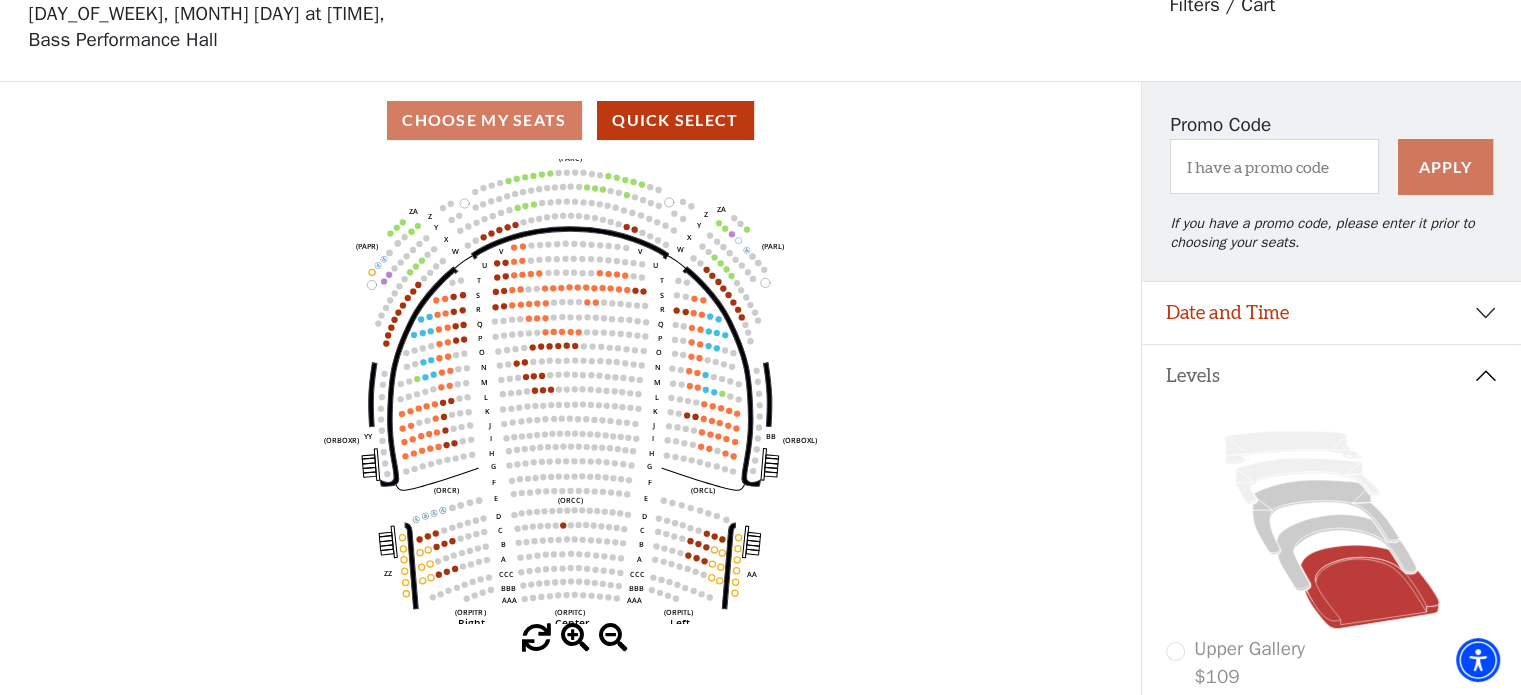 click at bounding box center [575, 638] 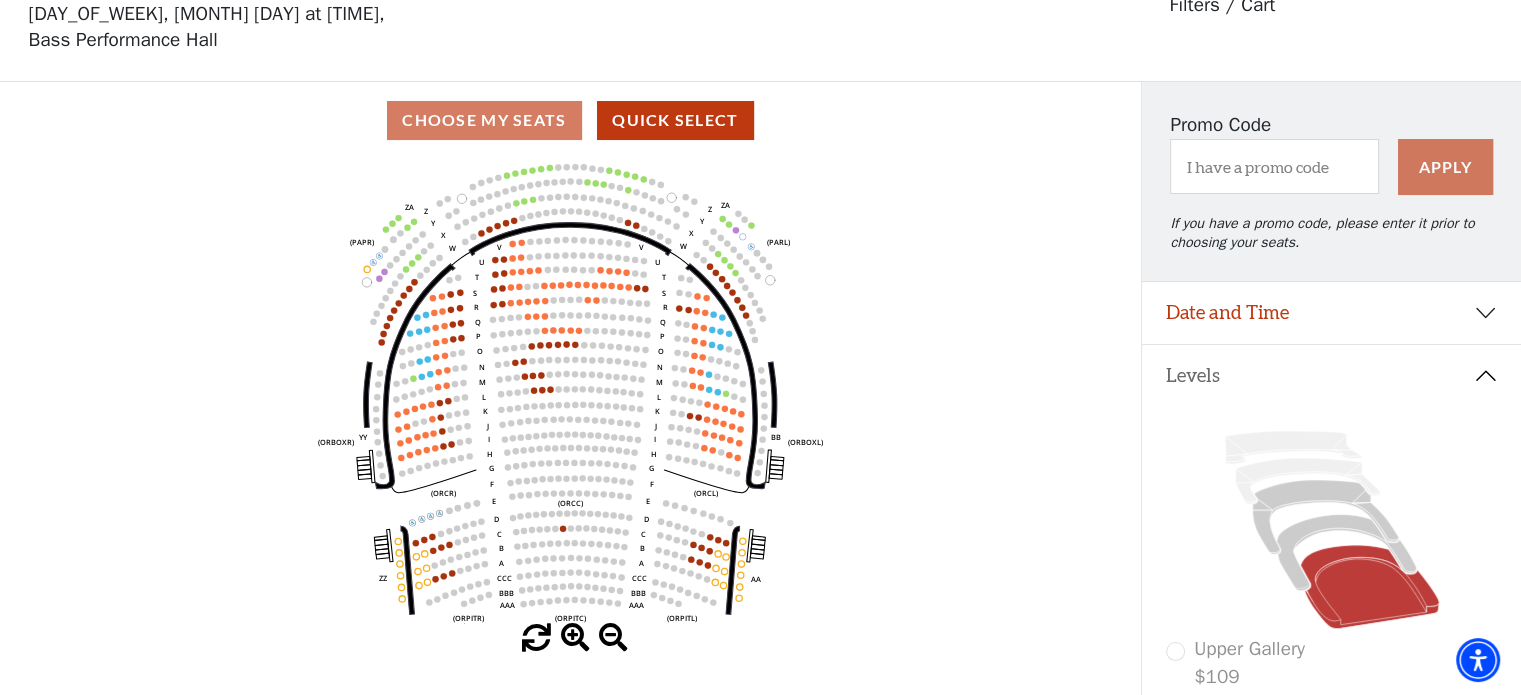 click at bounding box center (575, 638) 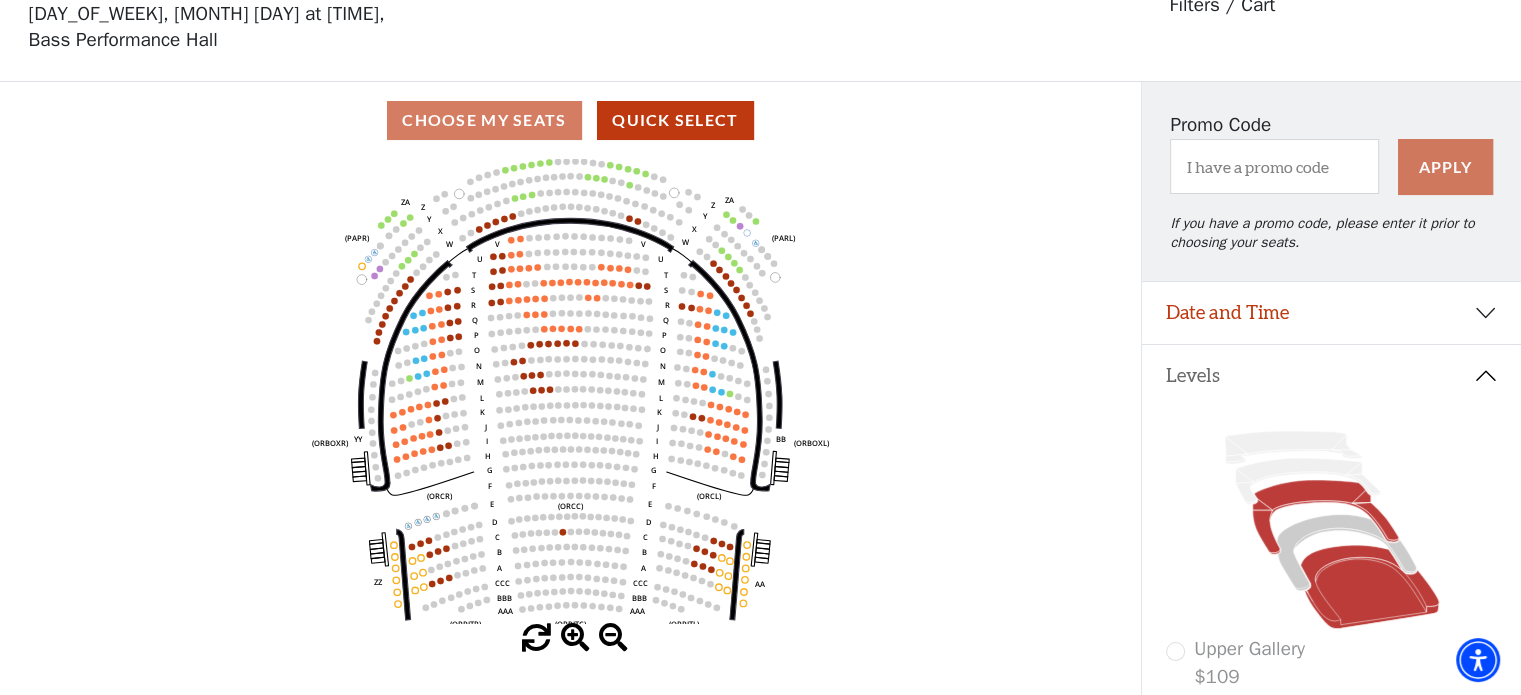 click 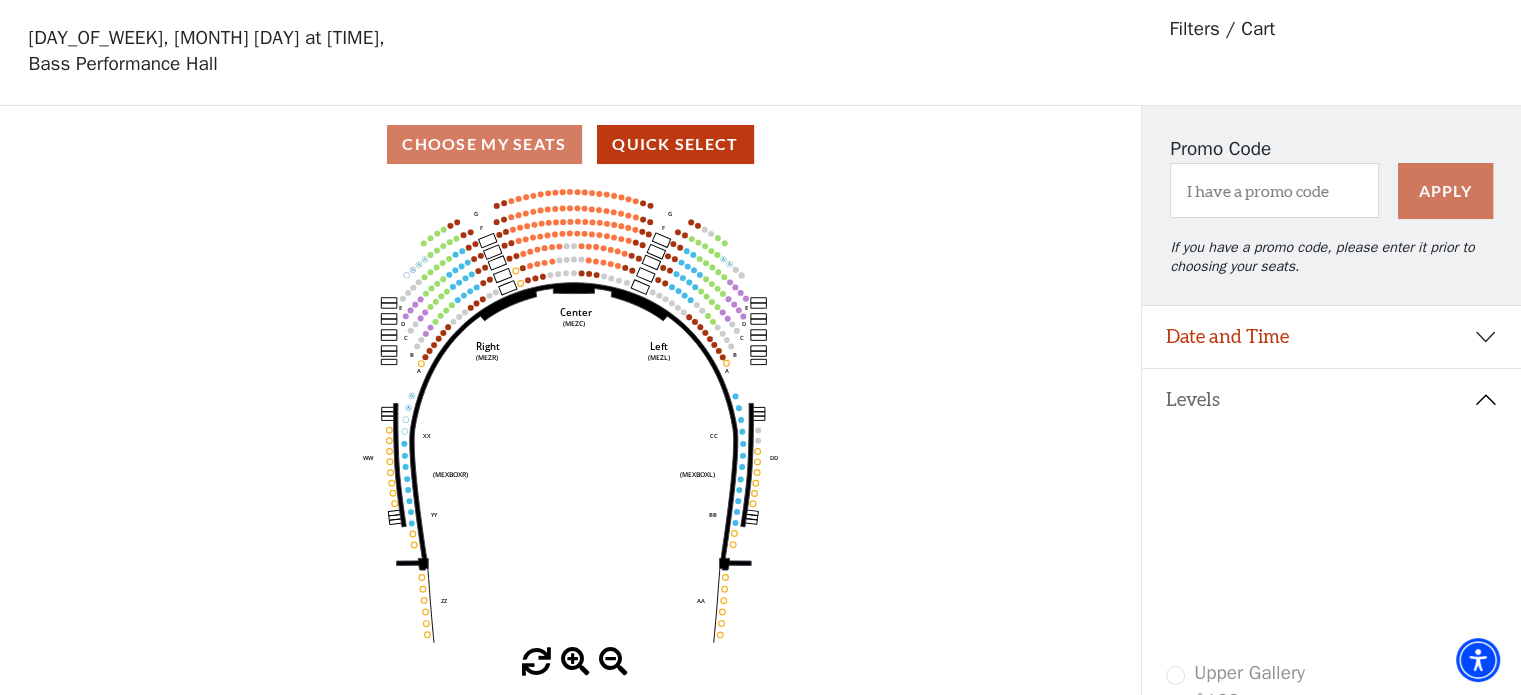 scroll, scrollTop: 92, scrollLeft: 0, axis: vertical 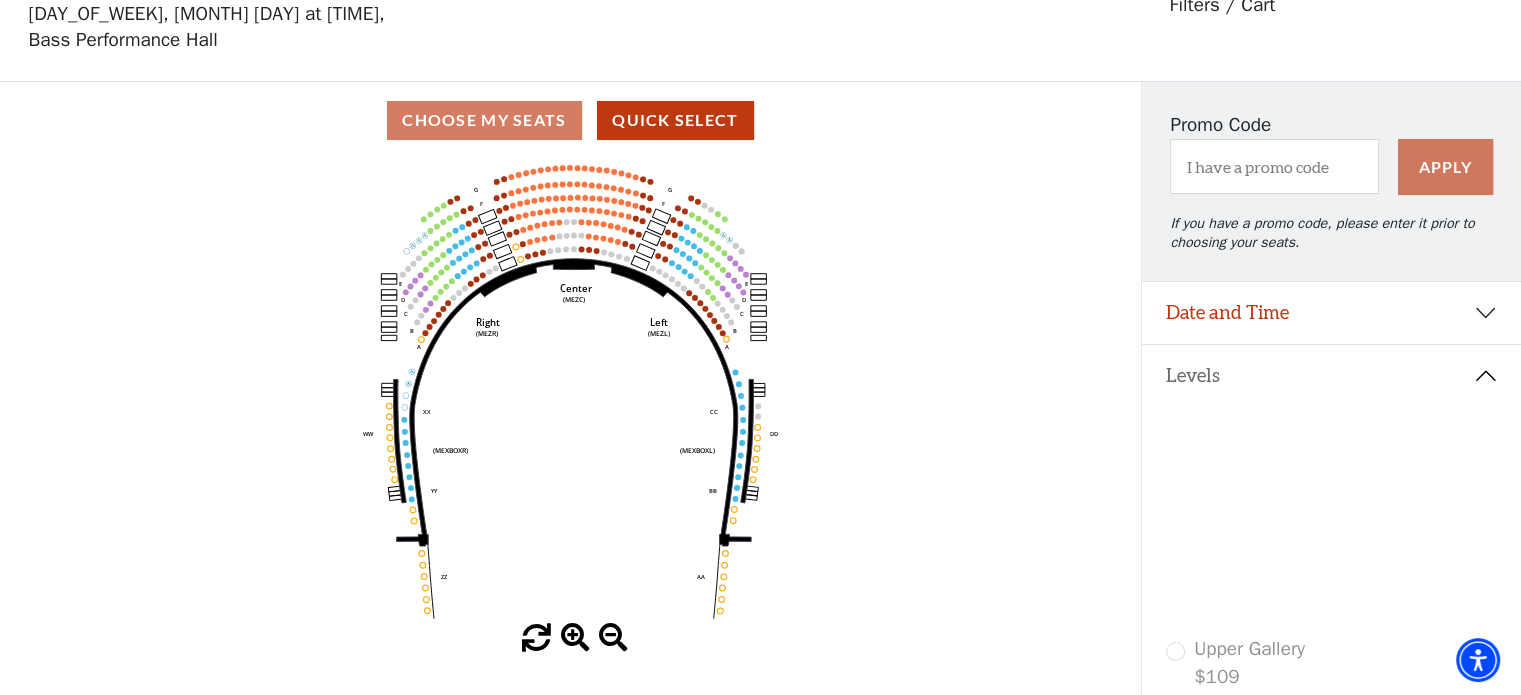click at bounding box center [575, 638] 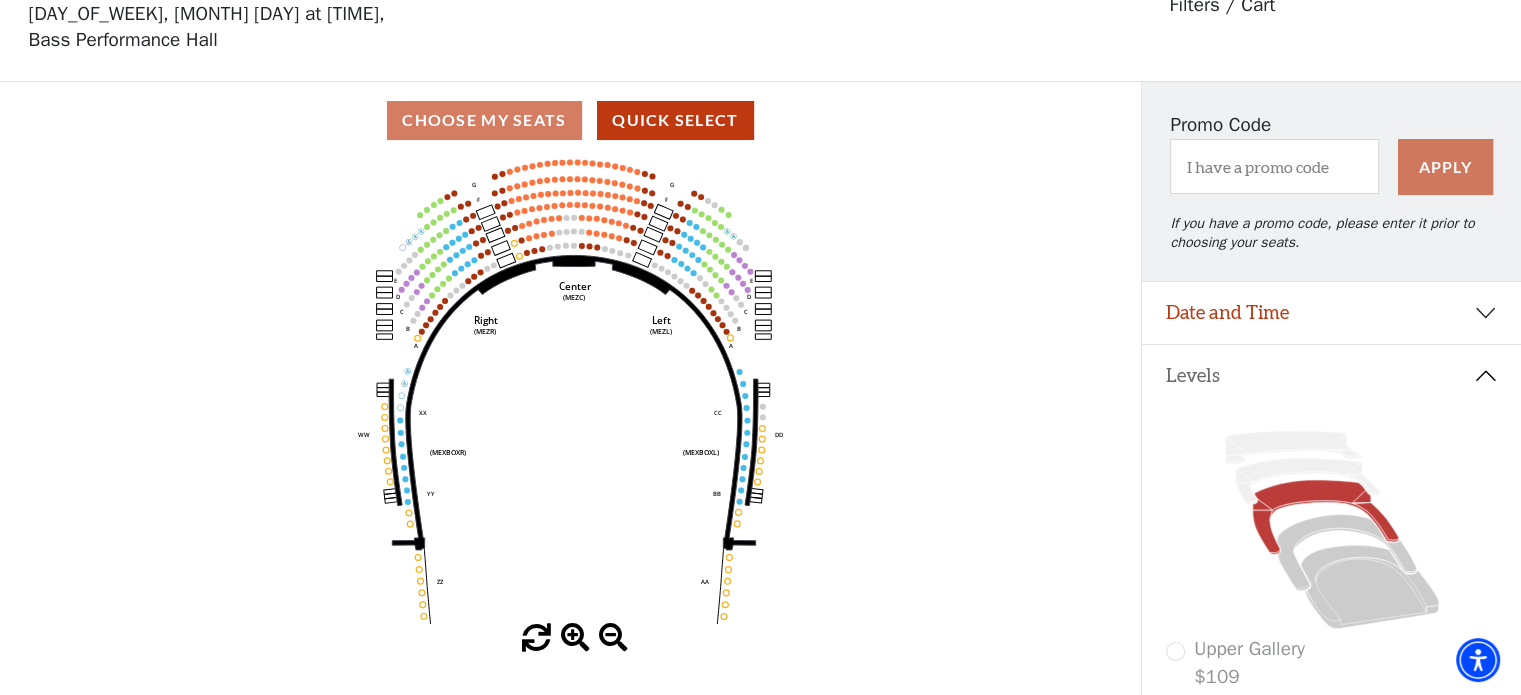 click at bounding box center [575, 638] 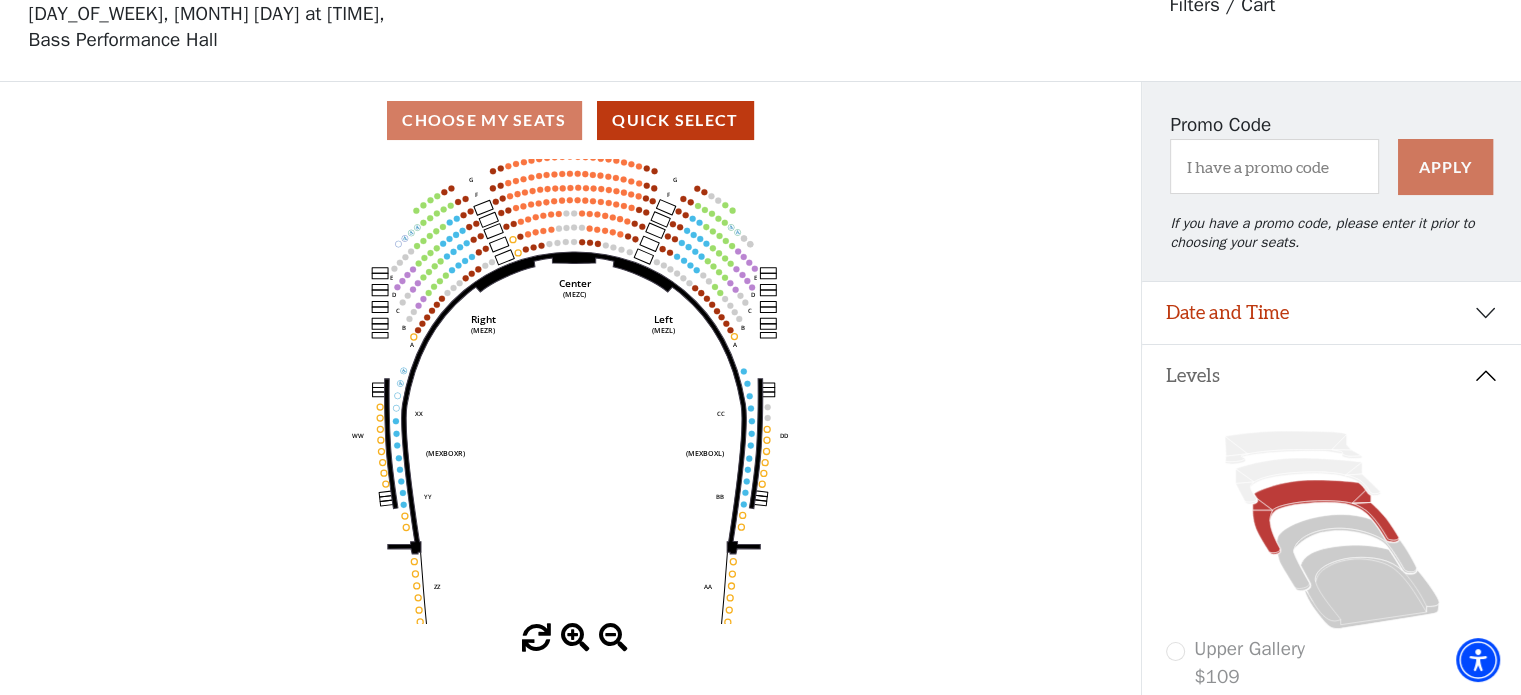 click at bounding box center [575, 638] 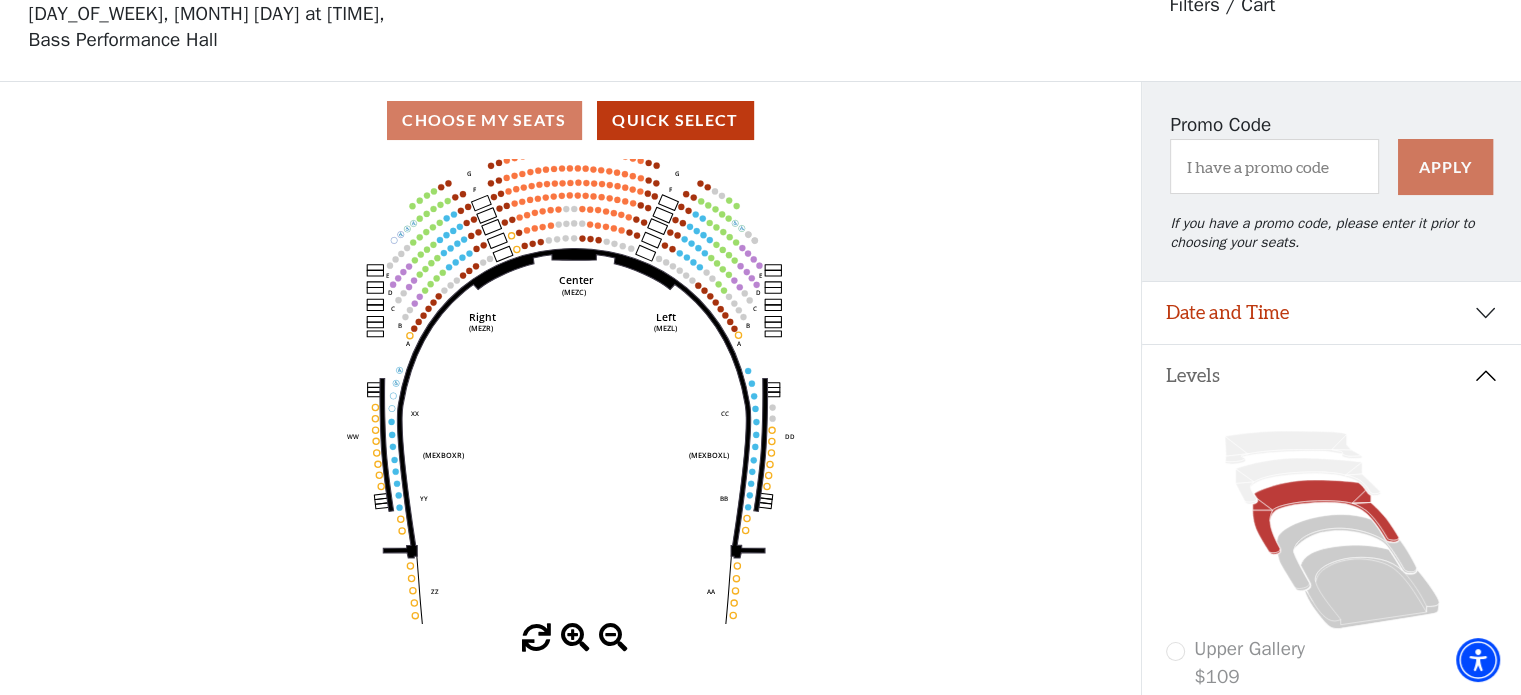 click at bounding box center (575, 638) 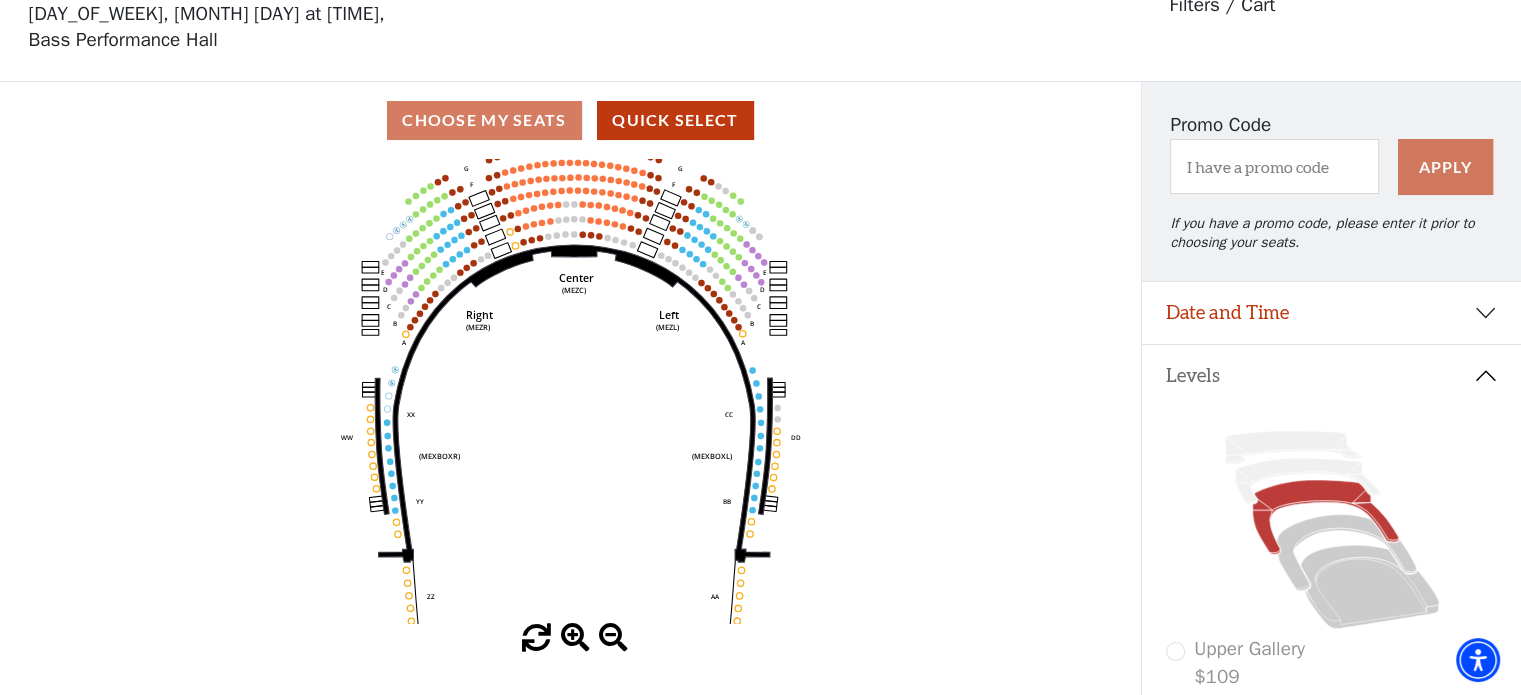 click at bounding box center [575, 638] 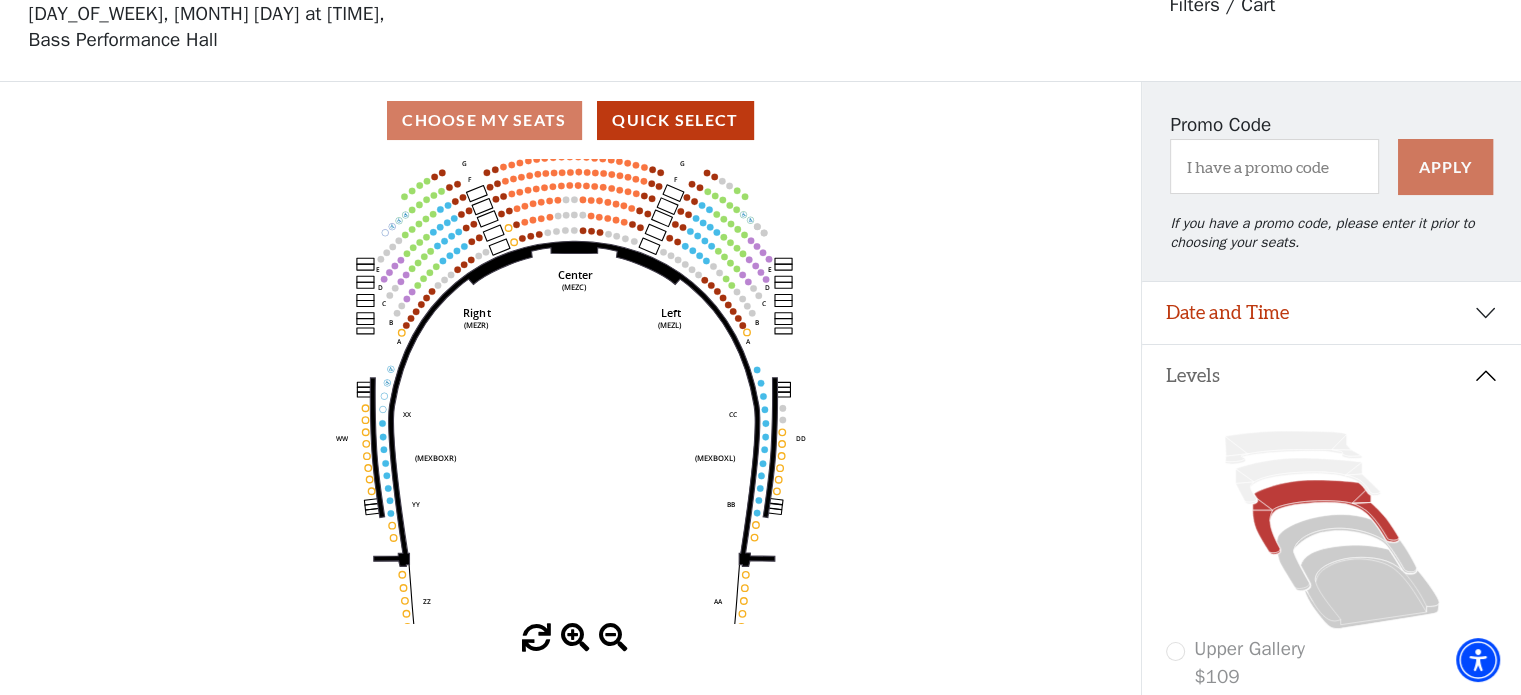 click at bounding box center (575, 638) 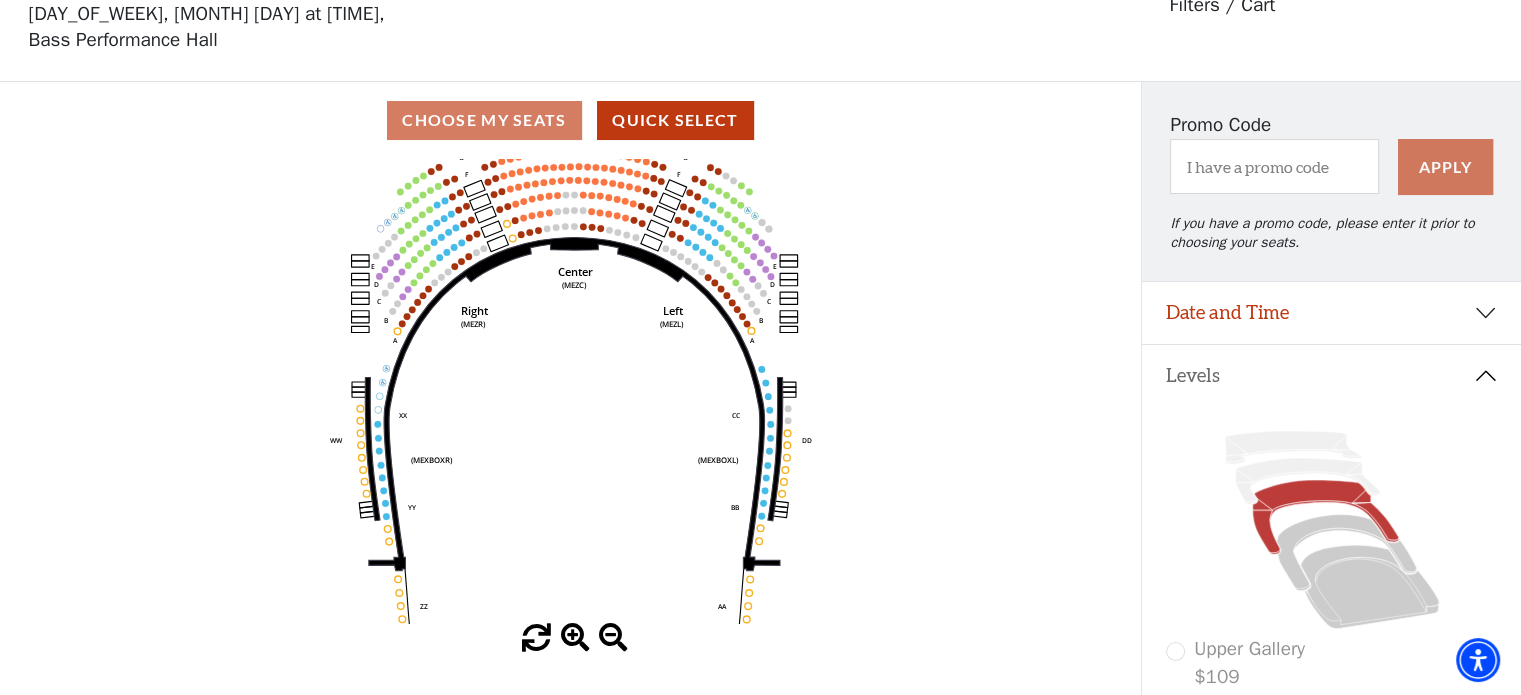 click at bounding box center [575, 638] 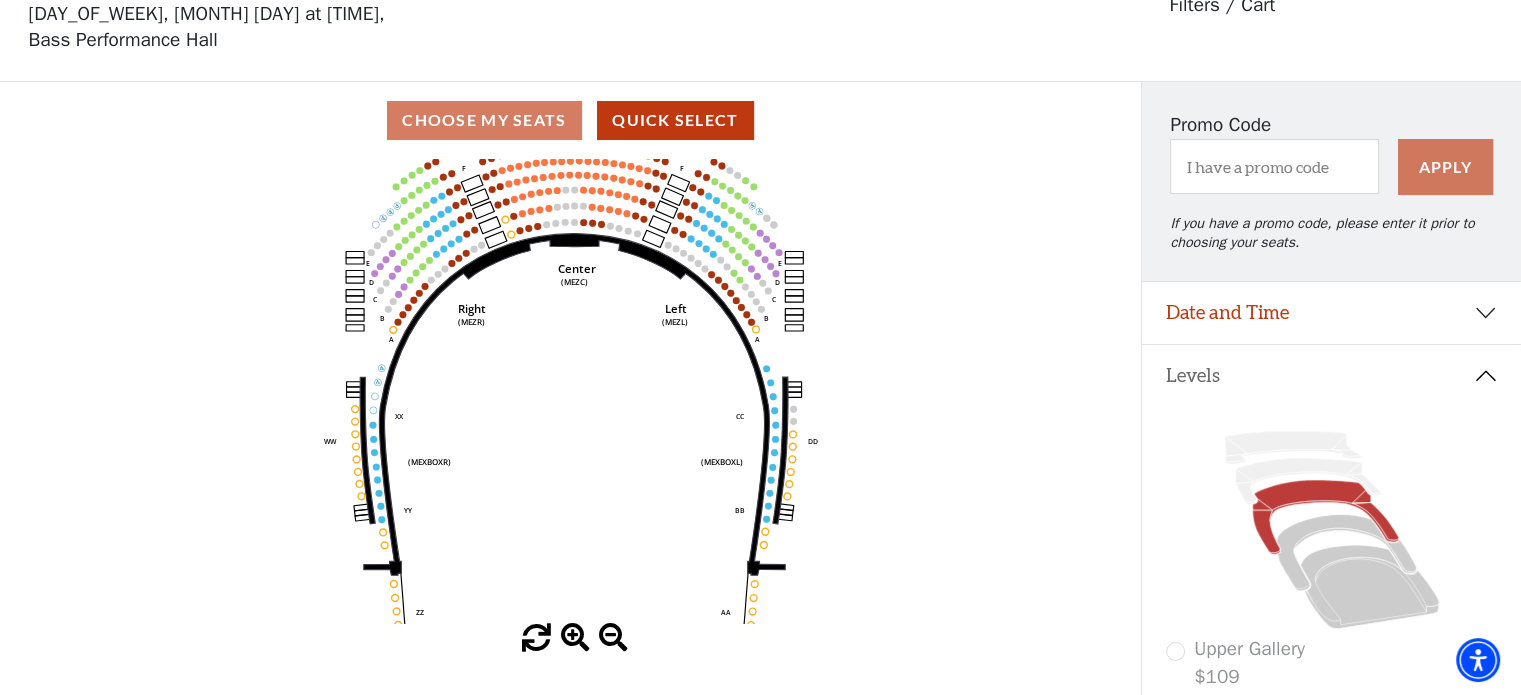 click at bounding box center [575, 638] 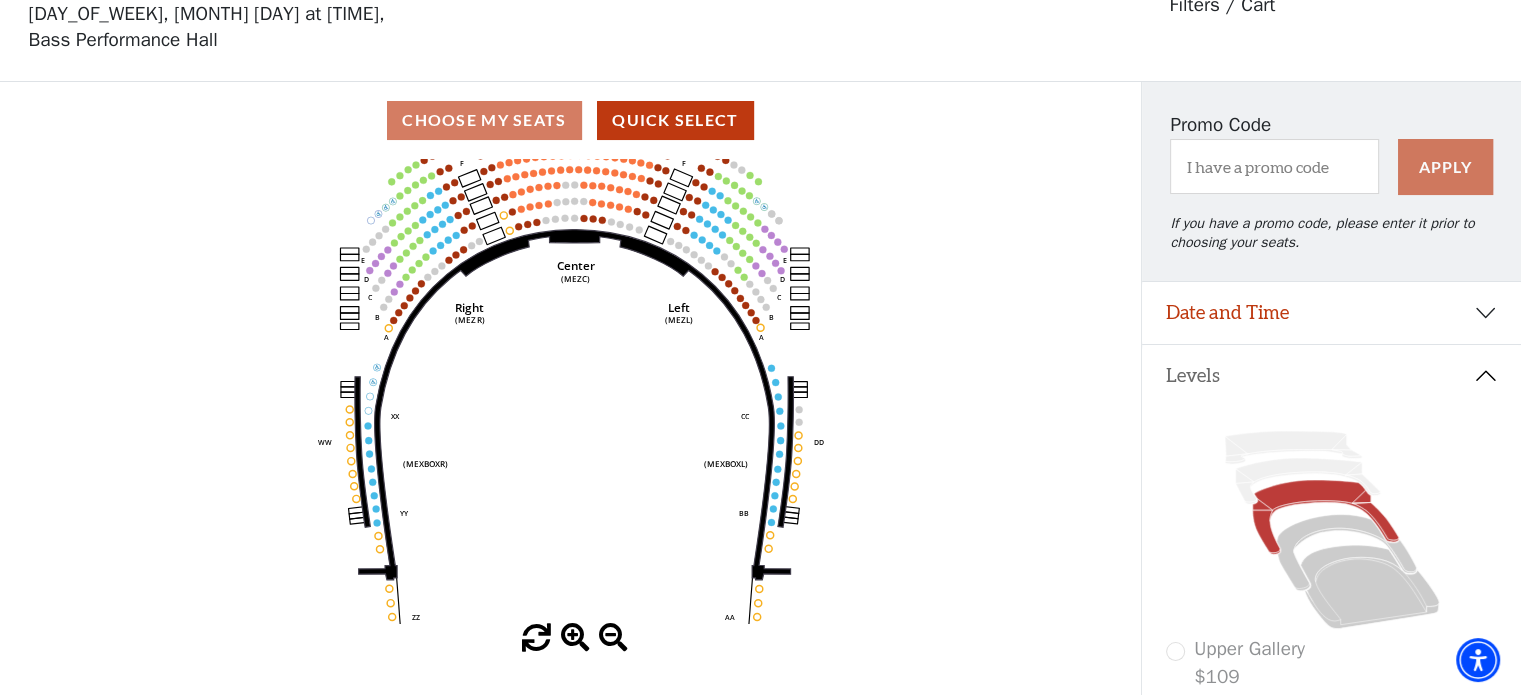 click at bounding box center (575, 638) 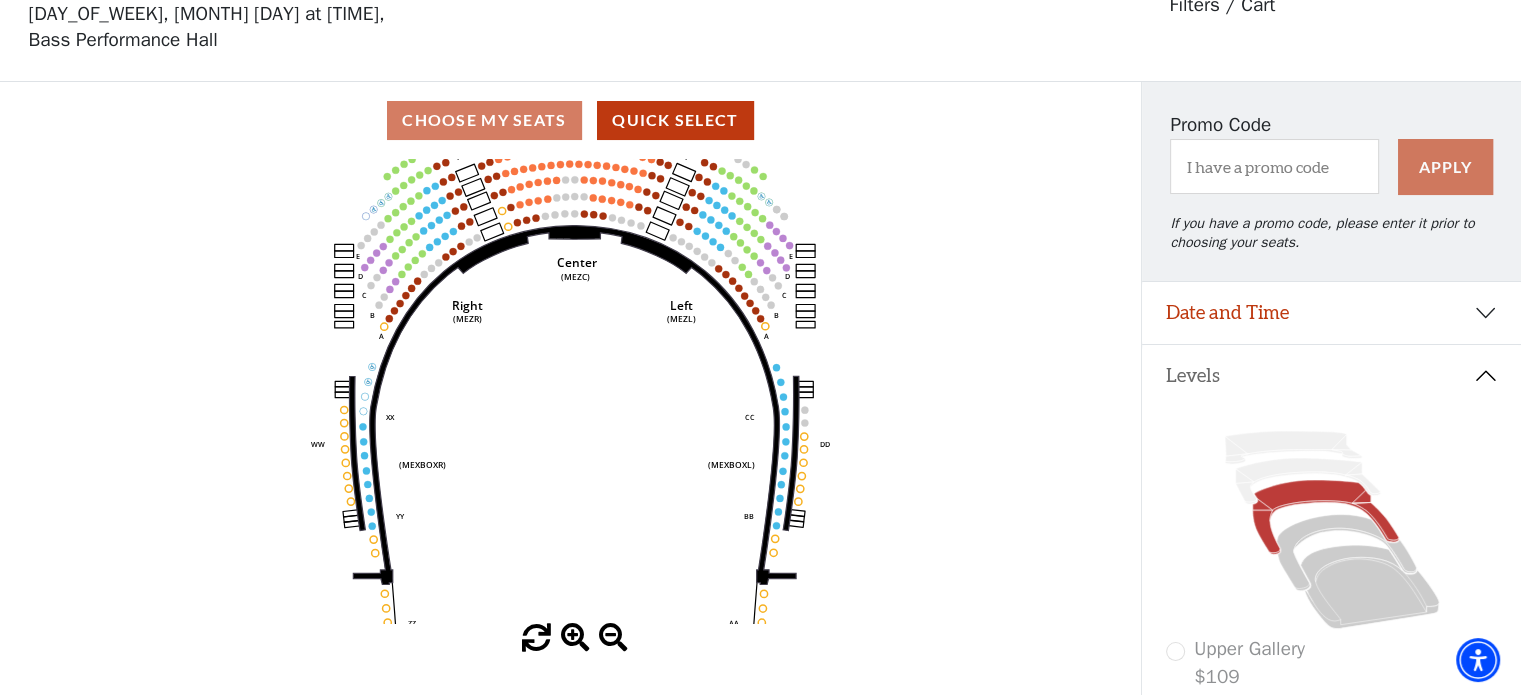 click at bounding box center (575, 638) 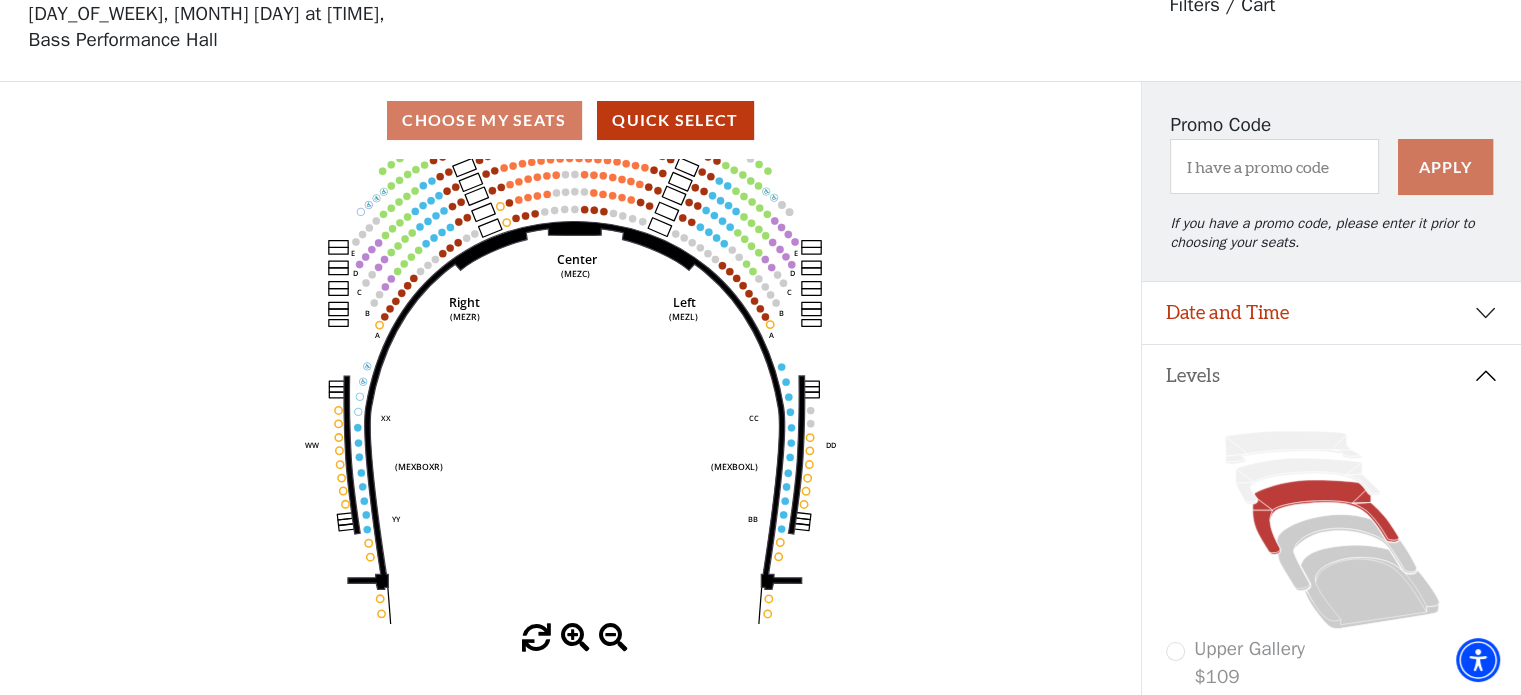 click at bounding box center (575, 638) 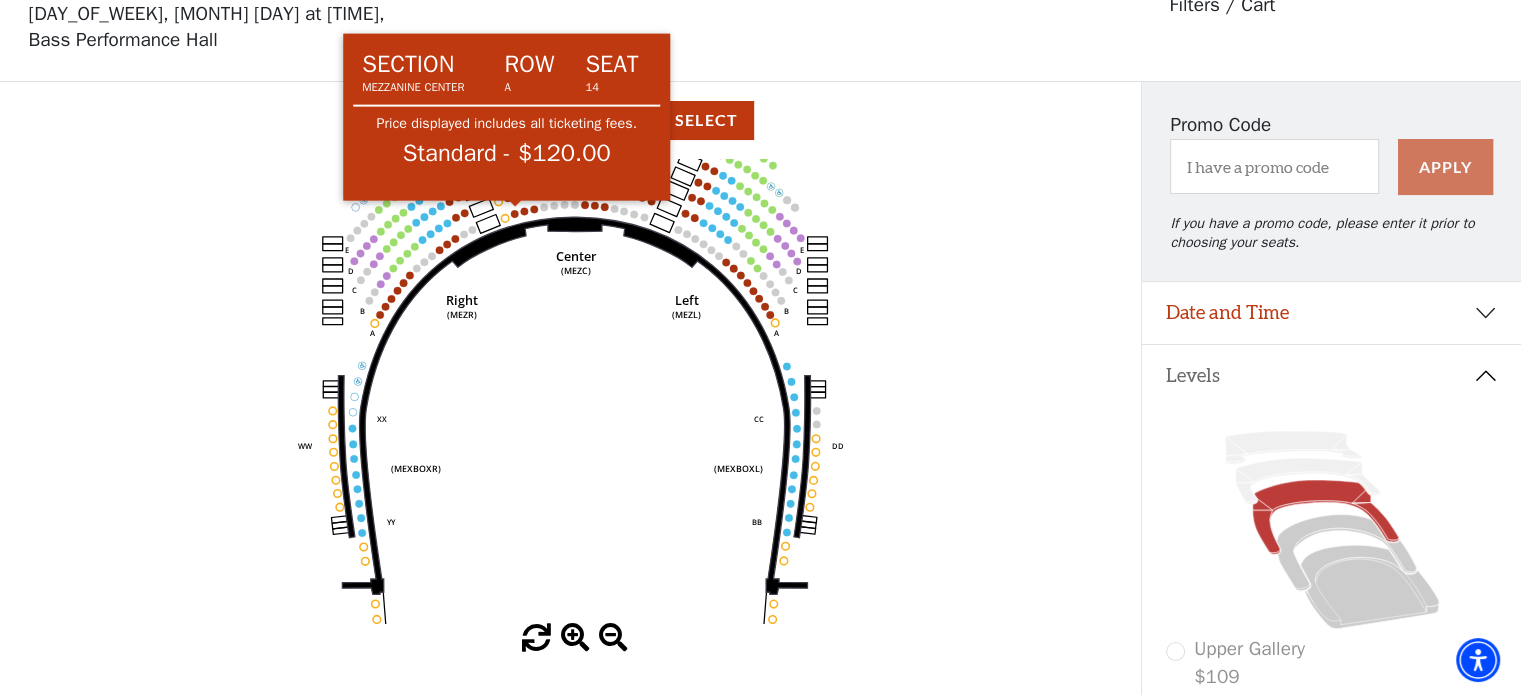 click 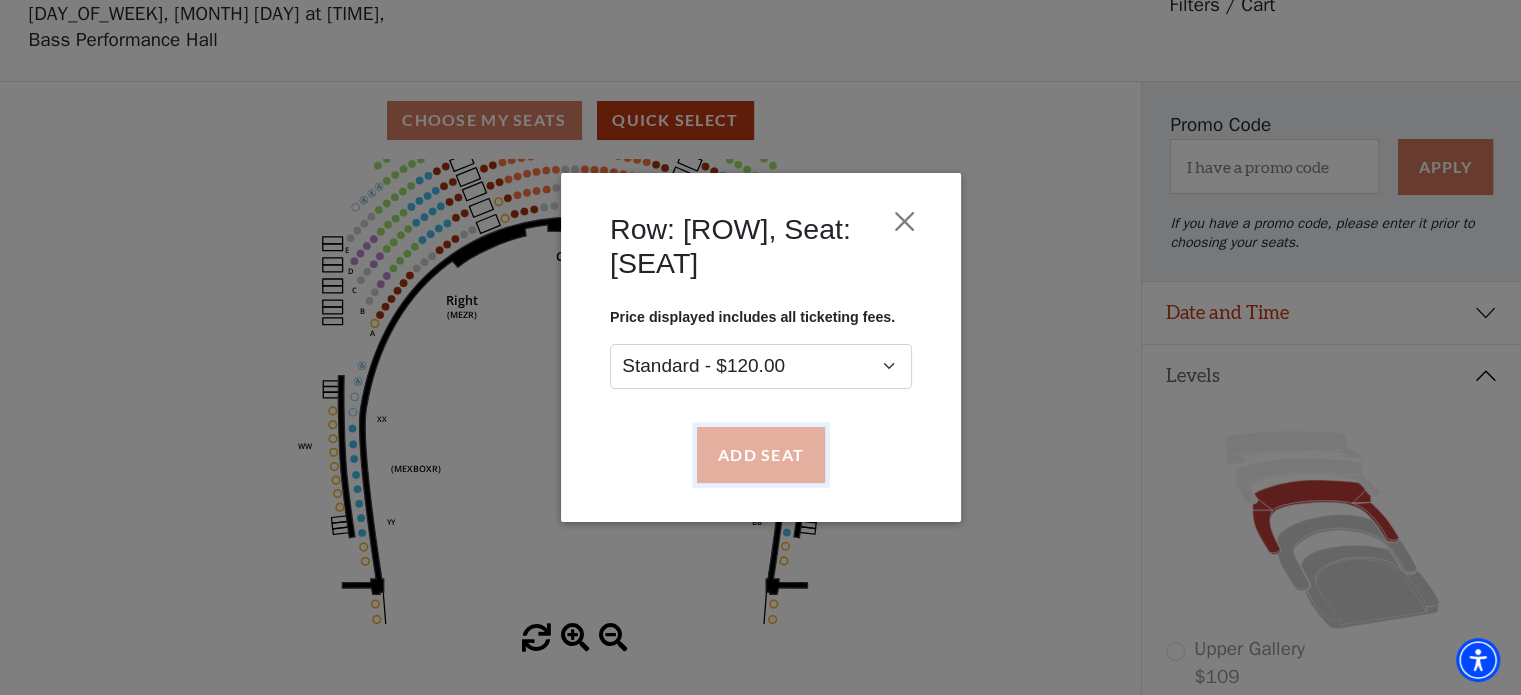 click on "Add Seat" at bounding box center (760, 455) 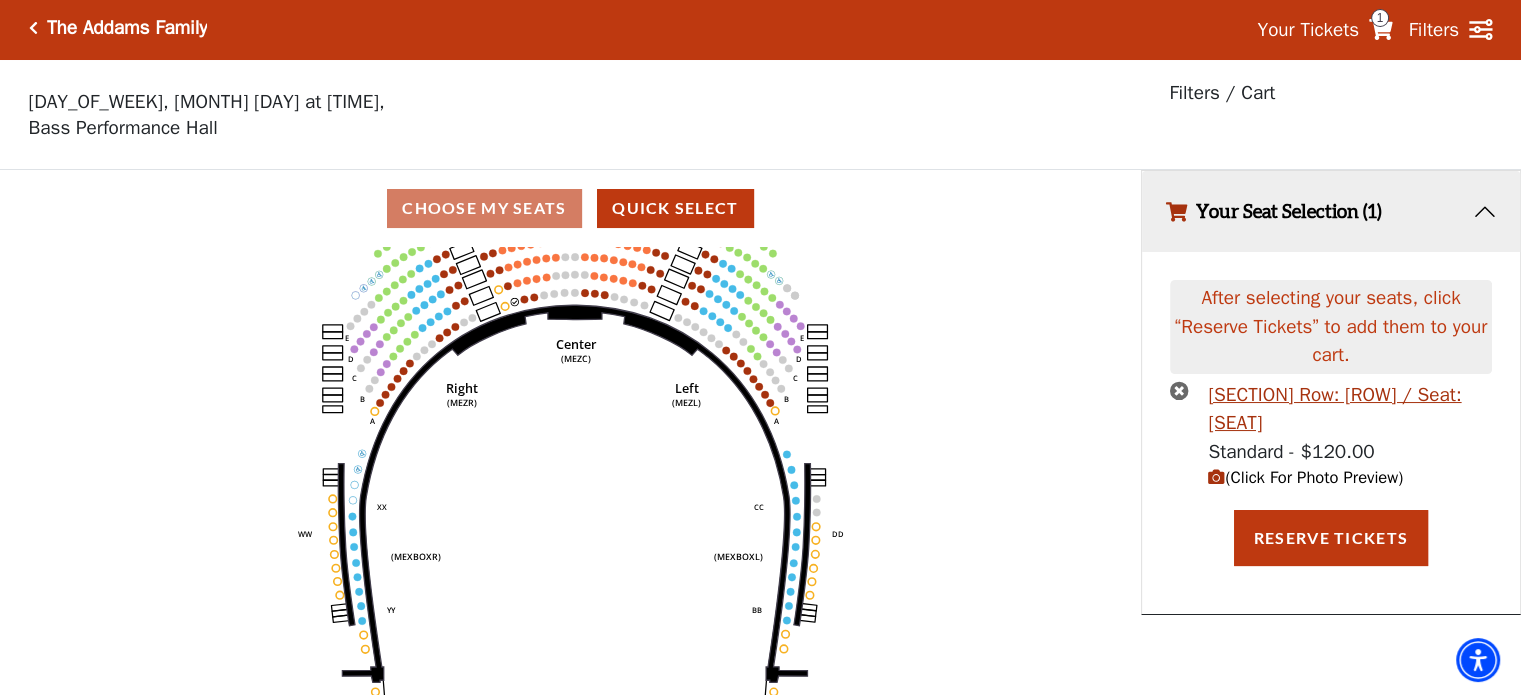 scroll, scrollTop: 0, scrollLeft: 0, axis: both 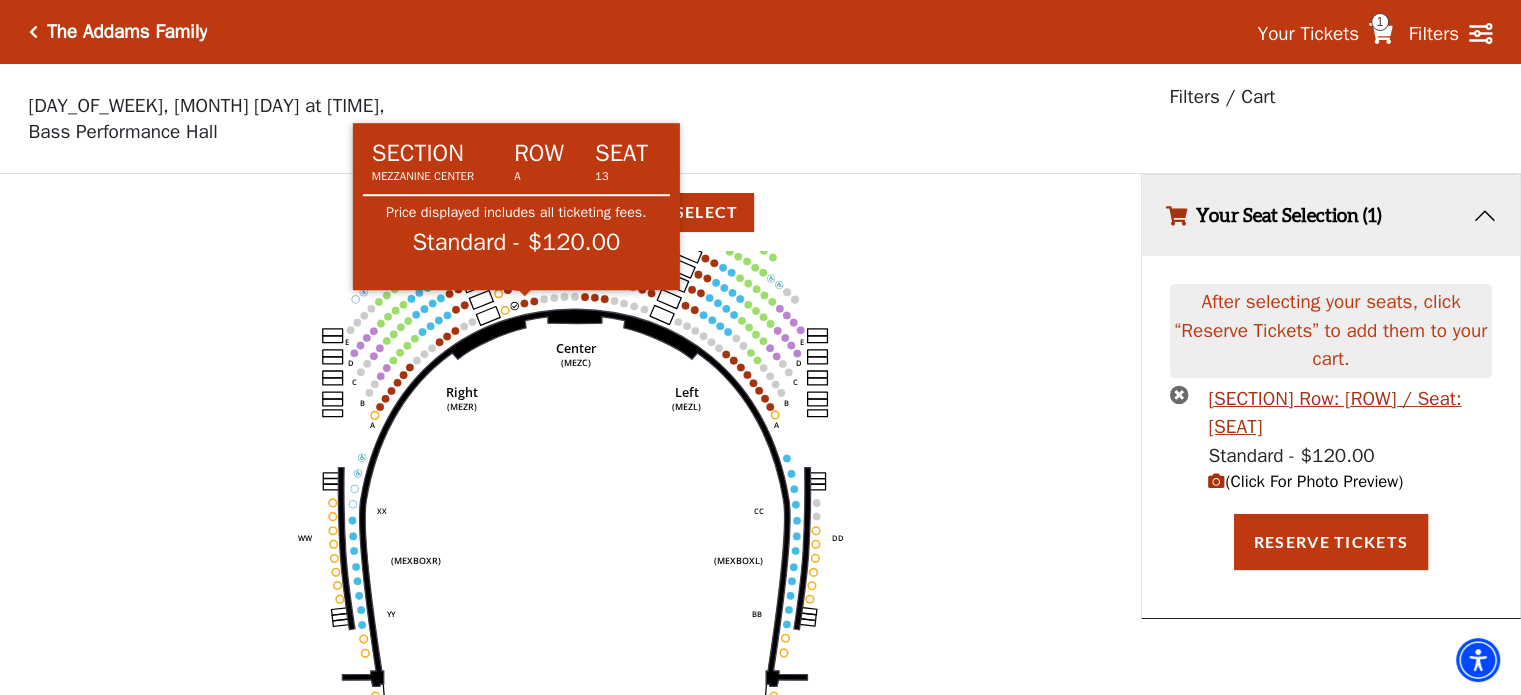 click 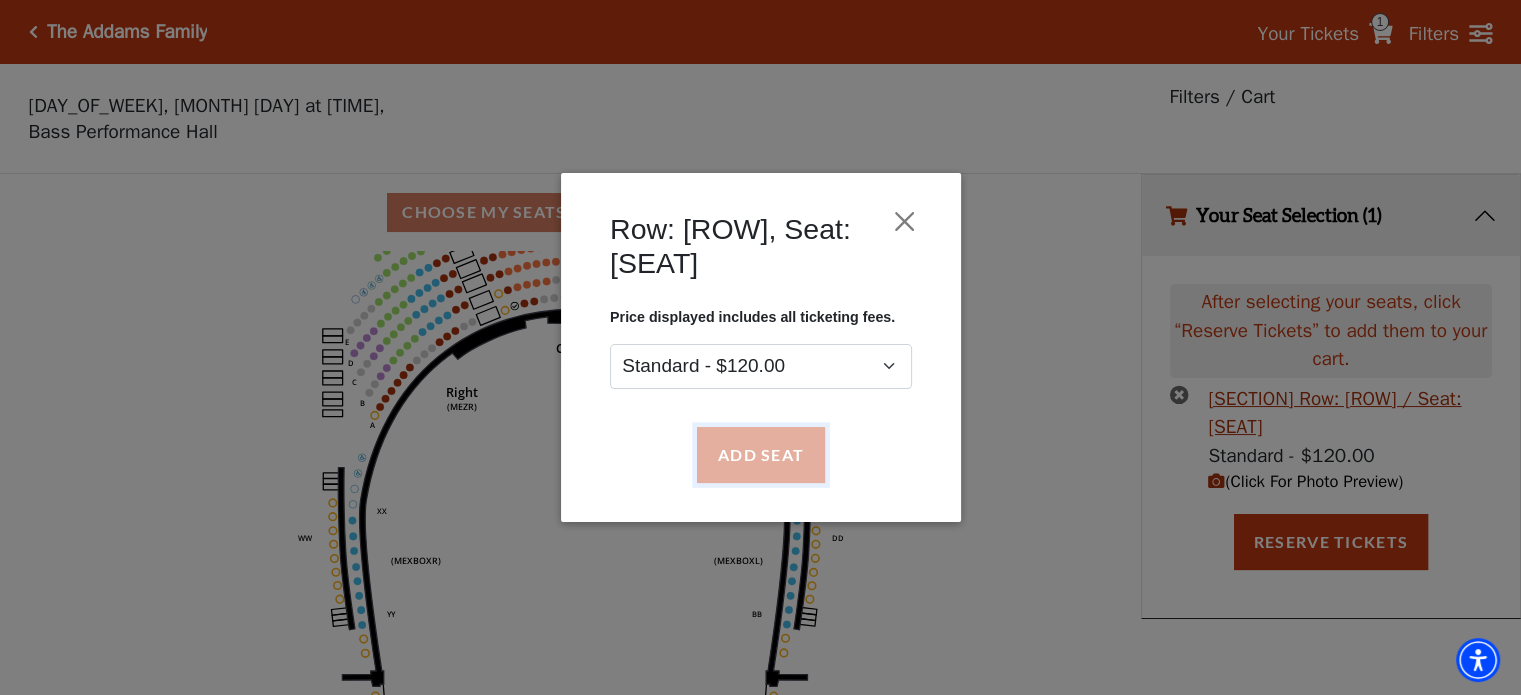 click on "Add Seat" at bounding box center (760, 455) 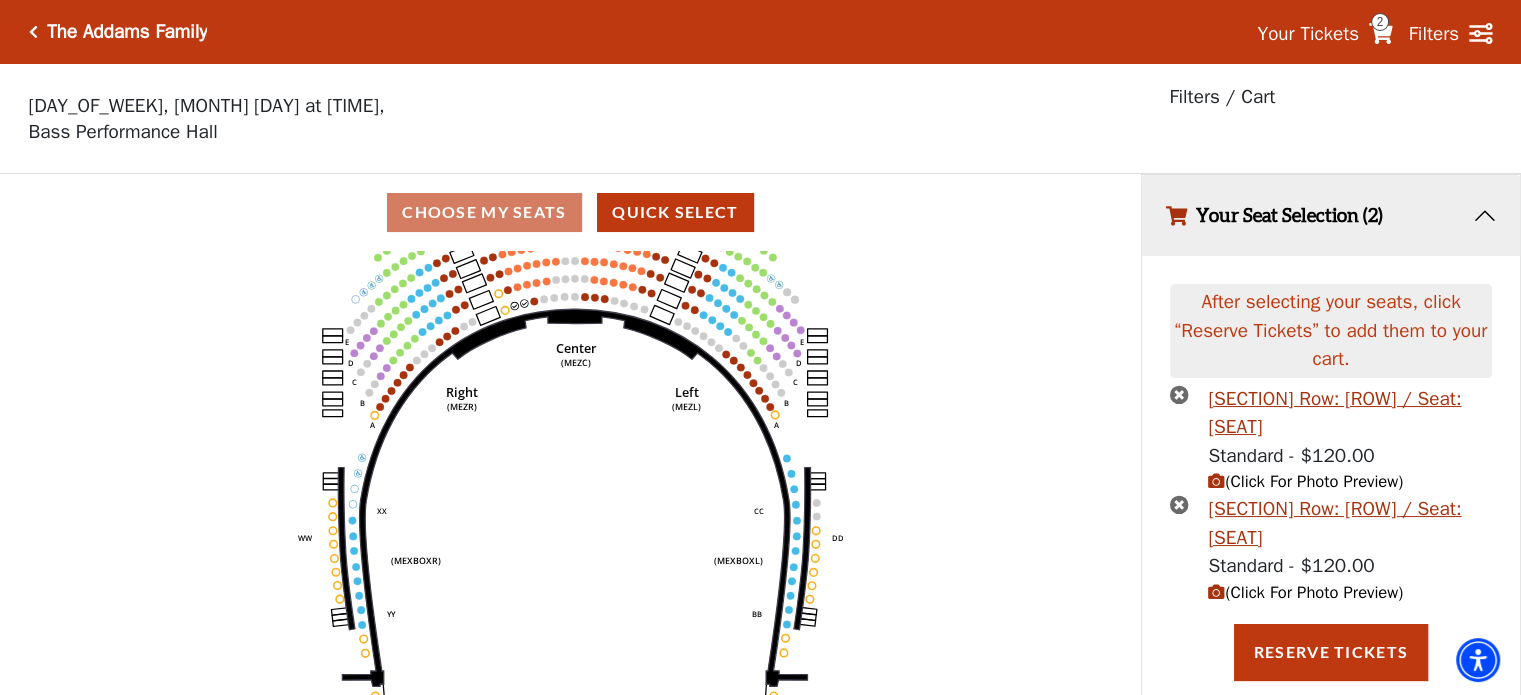 click at bounding box center [1216, 592] 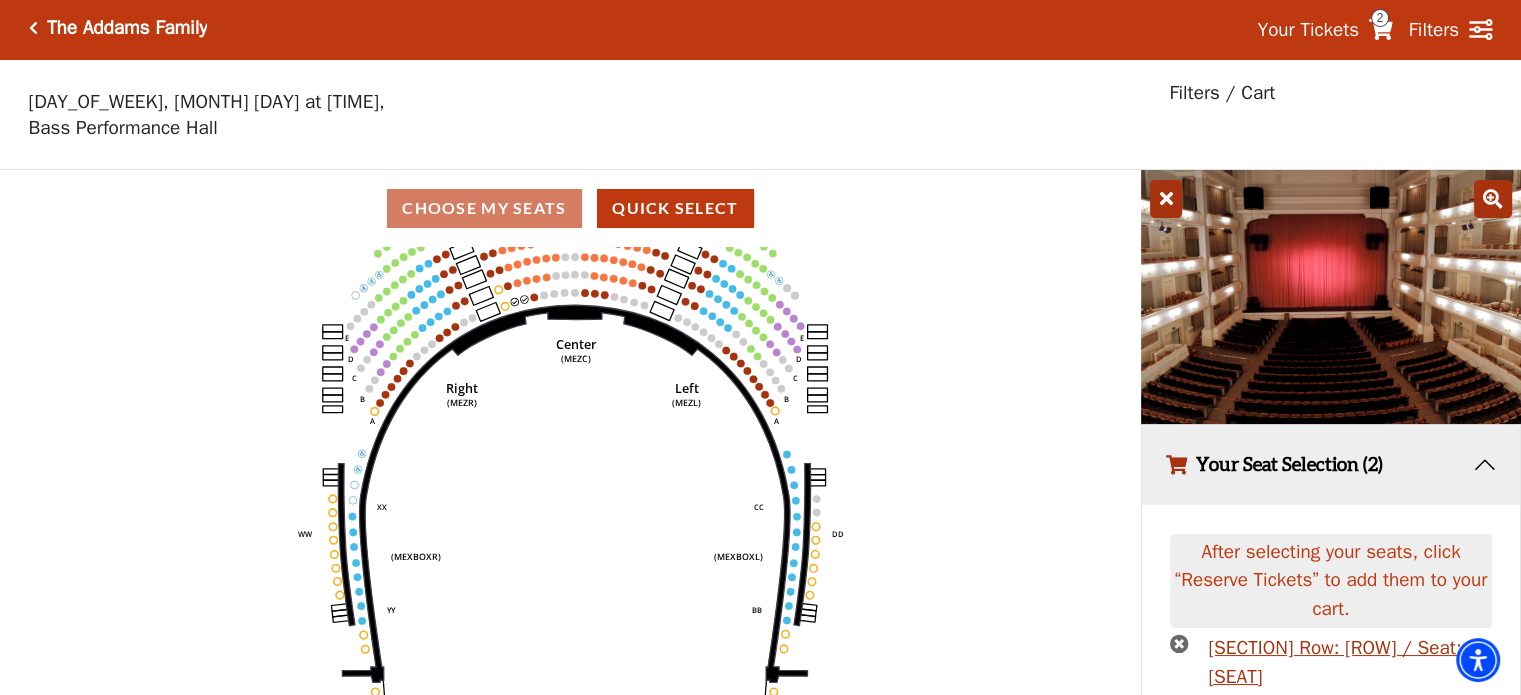 scroll, scrollTop: 0, scrollLeft: 0, axis: both 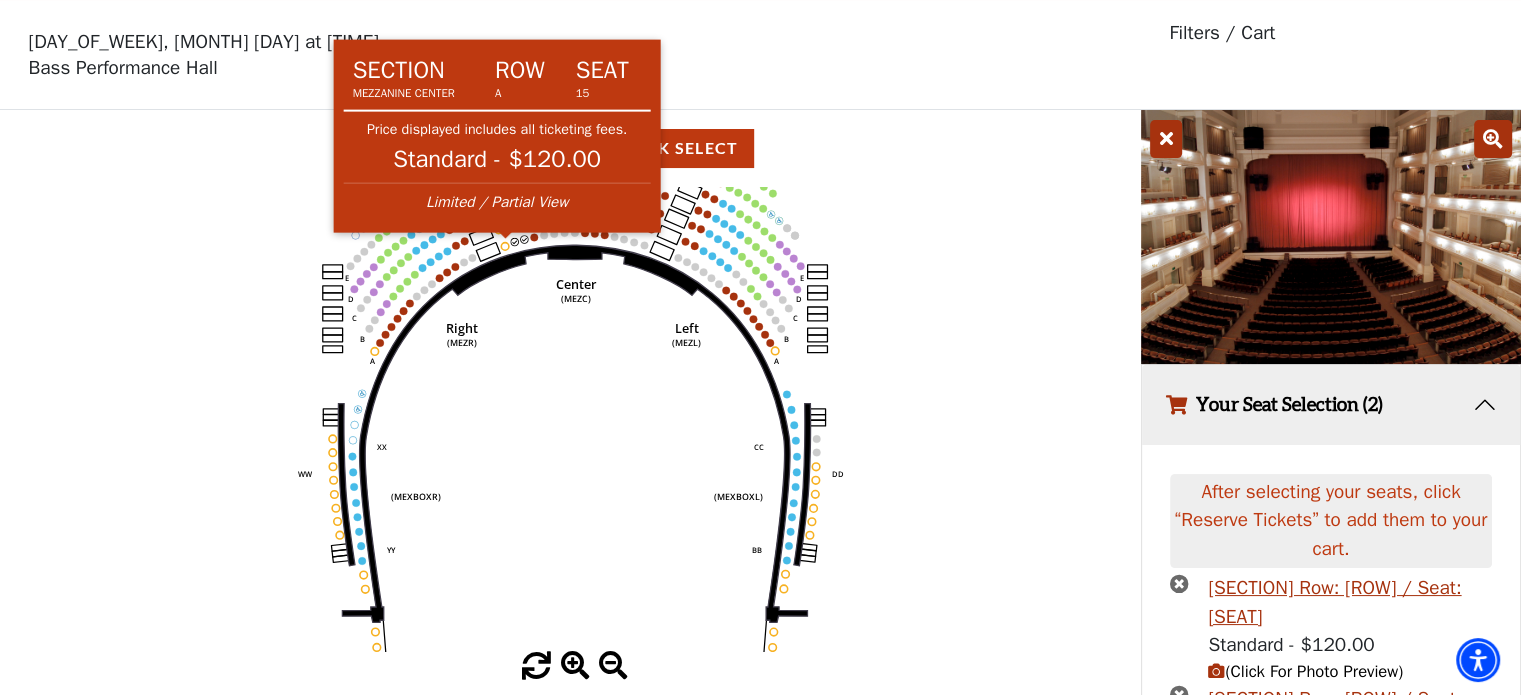click 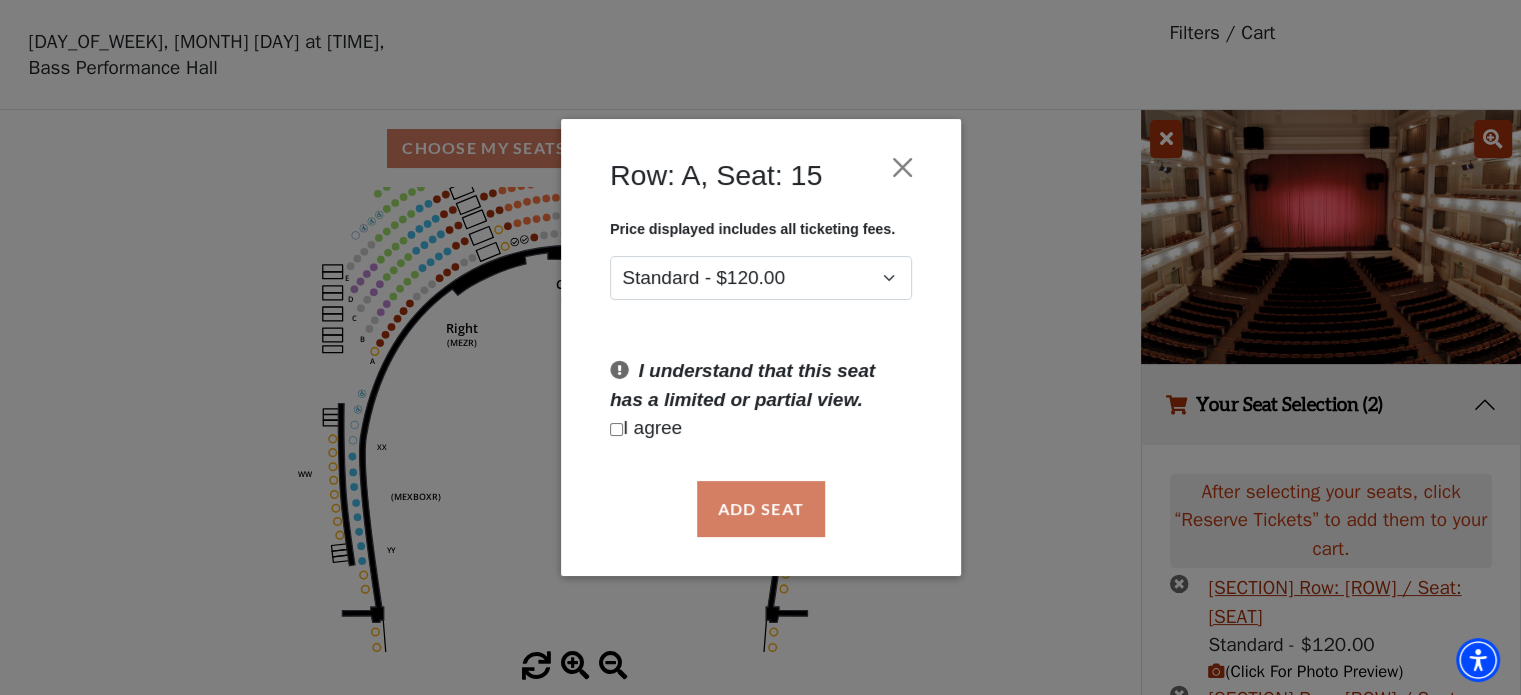 click at bounding box center [616, 429] 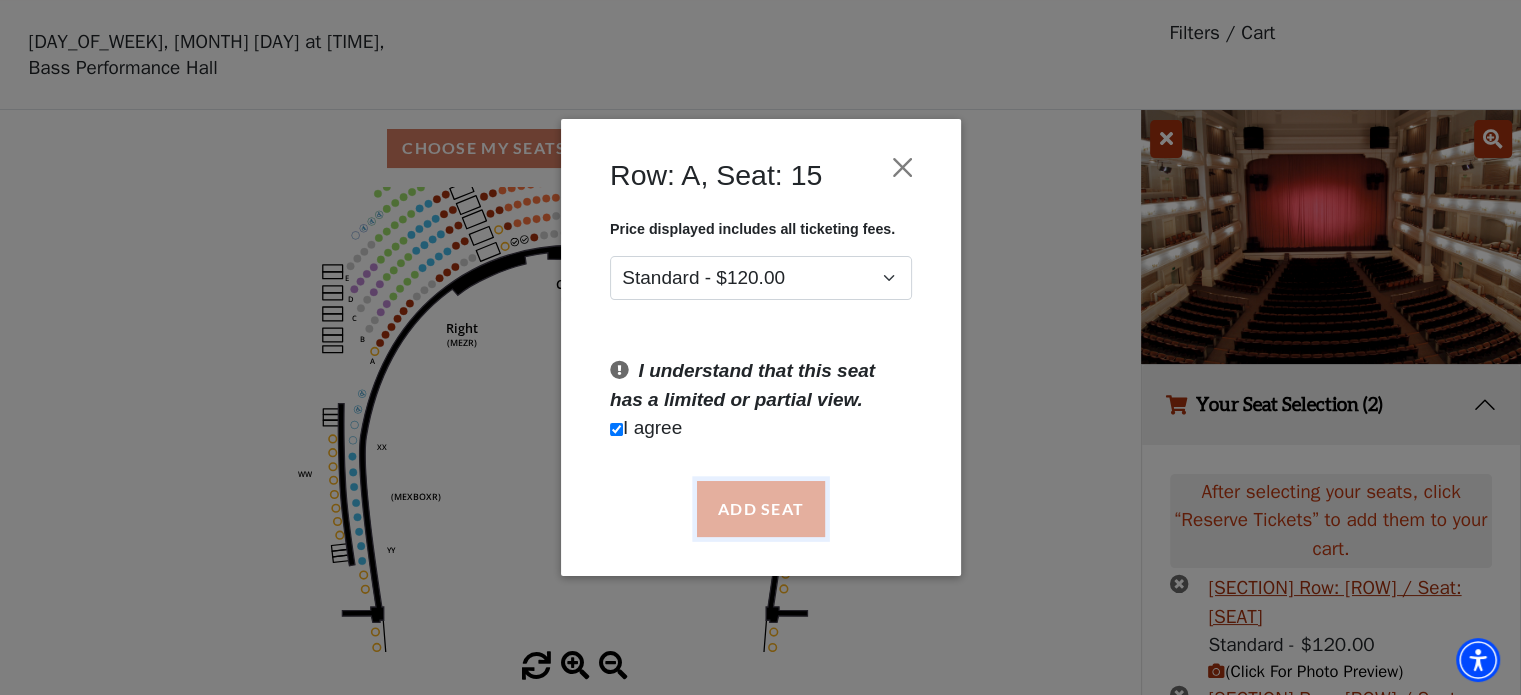click on "Add Seat" at bounding box center [760, 509] 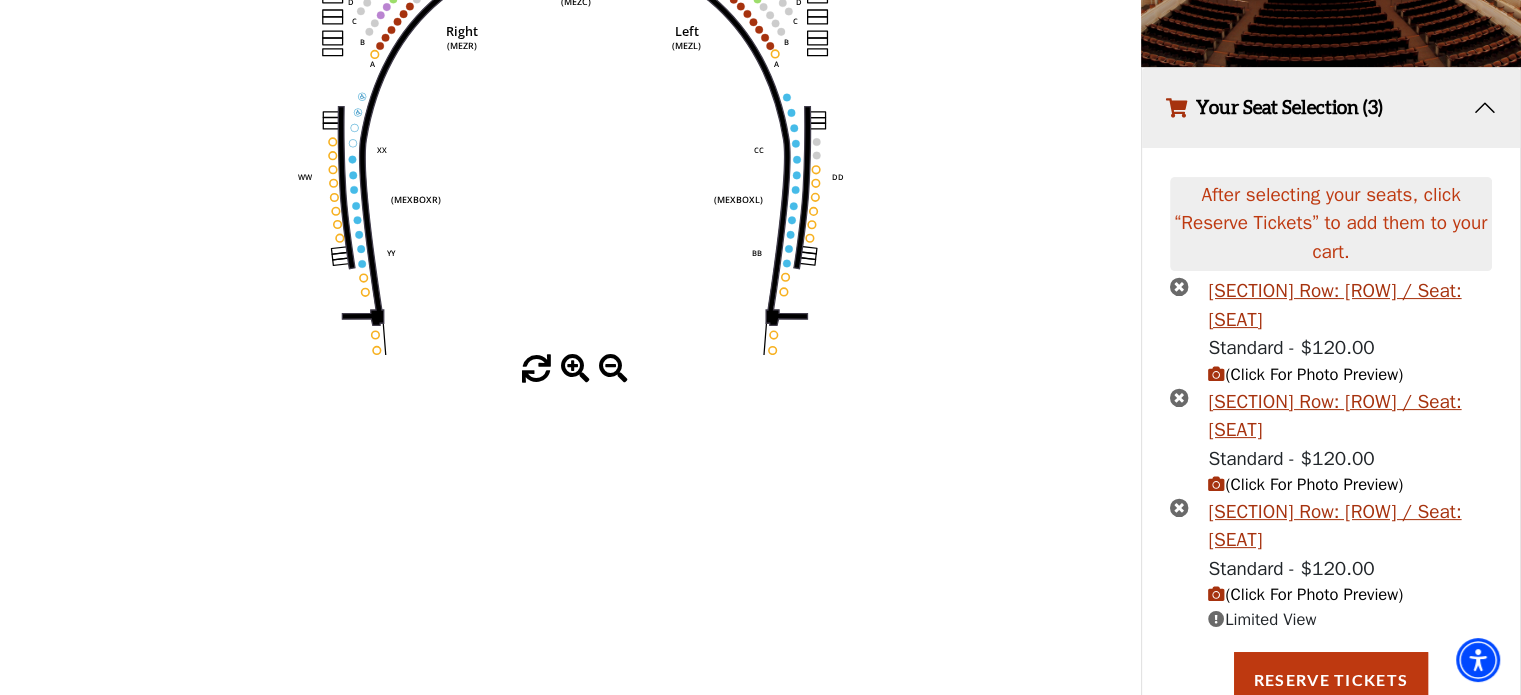 scroll, scrollTop: 372, scrollLeft: 0, axis: vertical 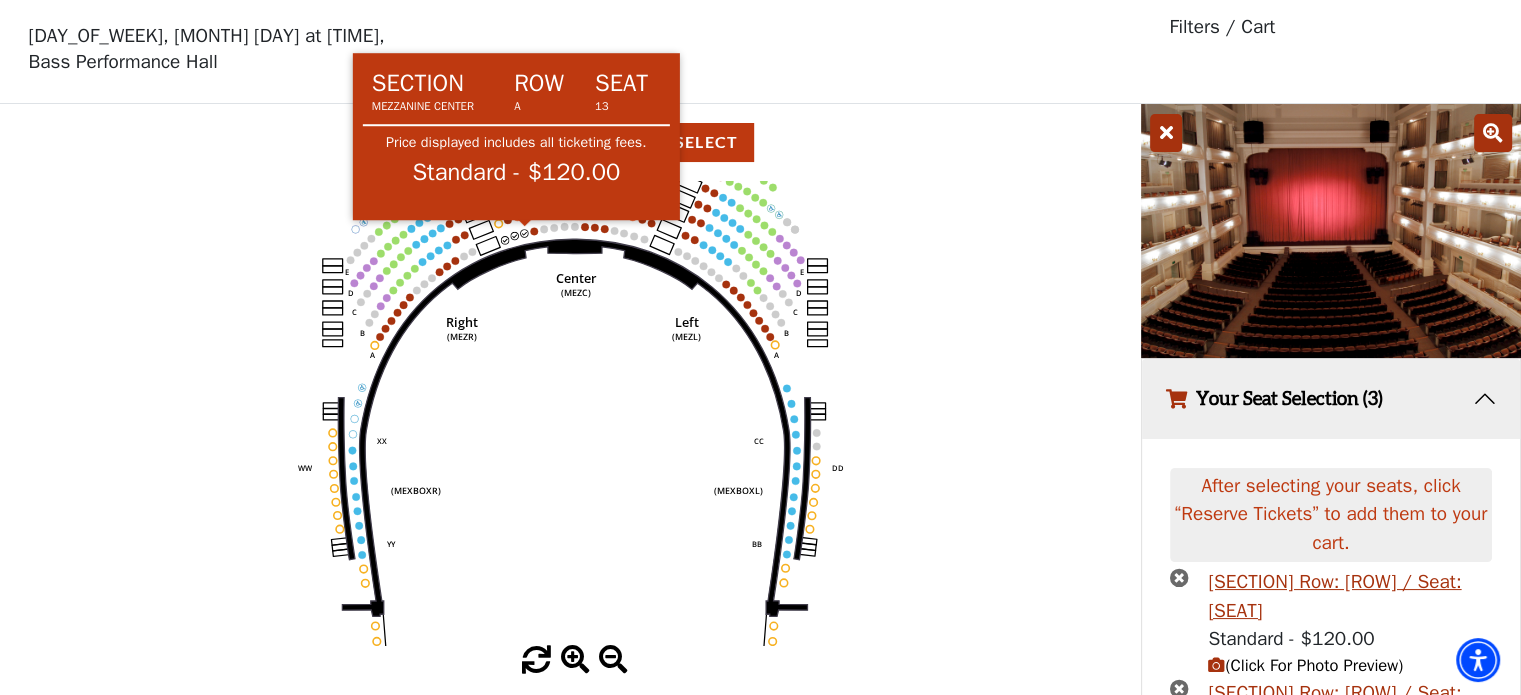 click 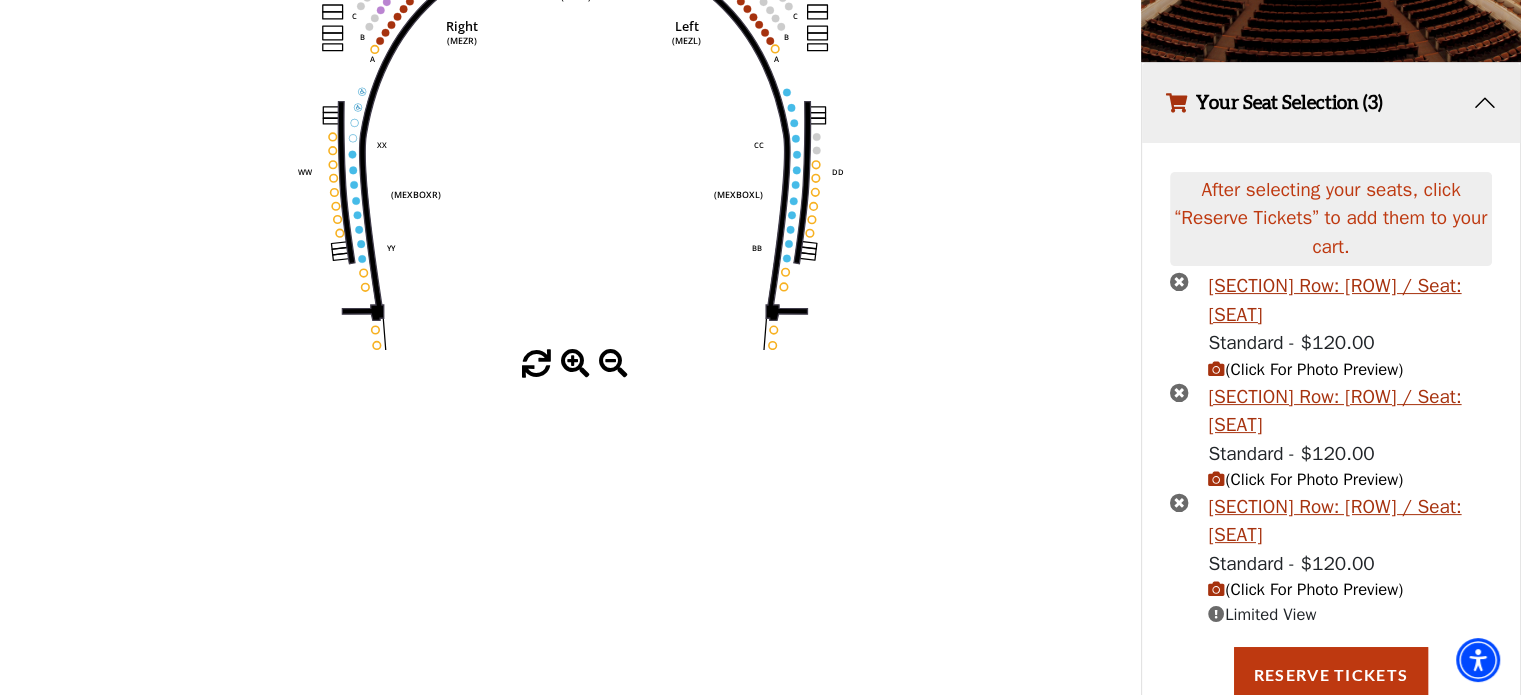 scroll, scrollTop: 364, scrollLeft: 0, axis: vertical 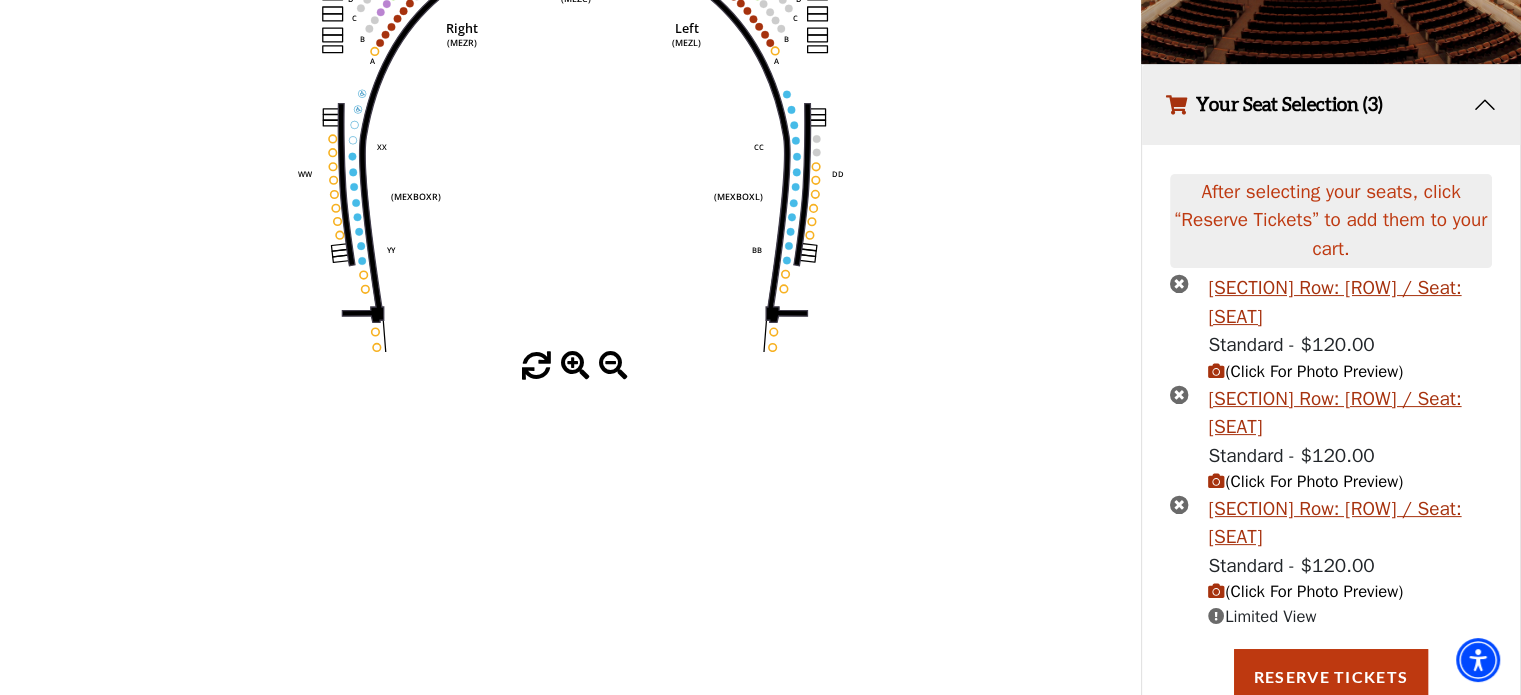click at bounding box center [1216, 591] 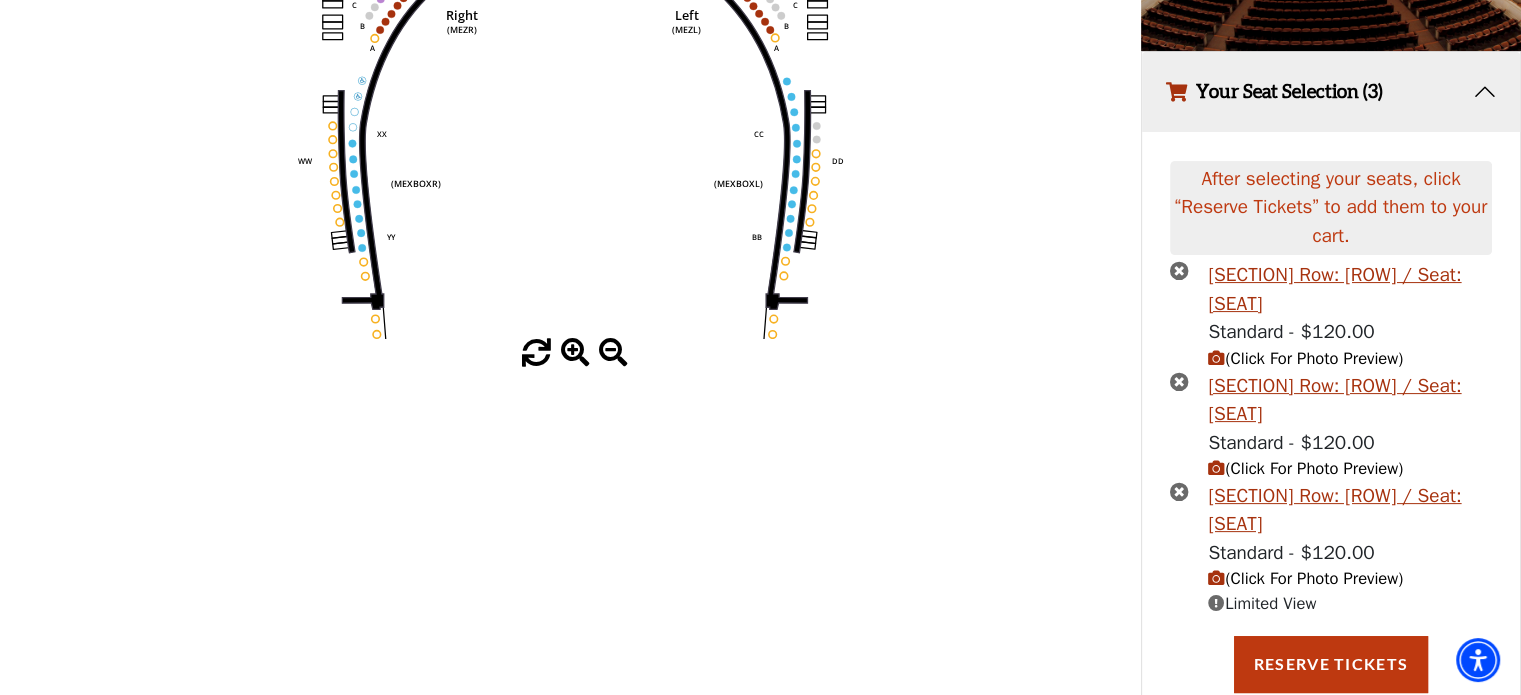 scroll, scrollTop: 391, scrollLeft: 0, axis: vertical 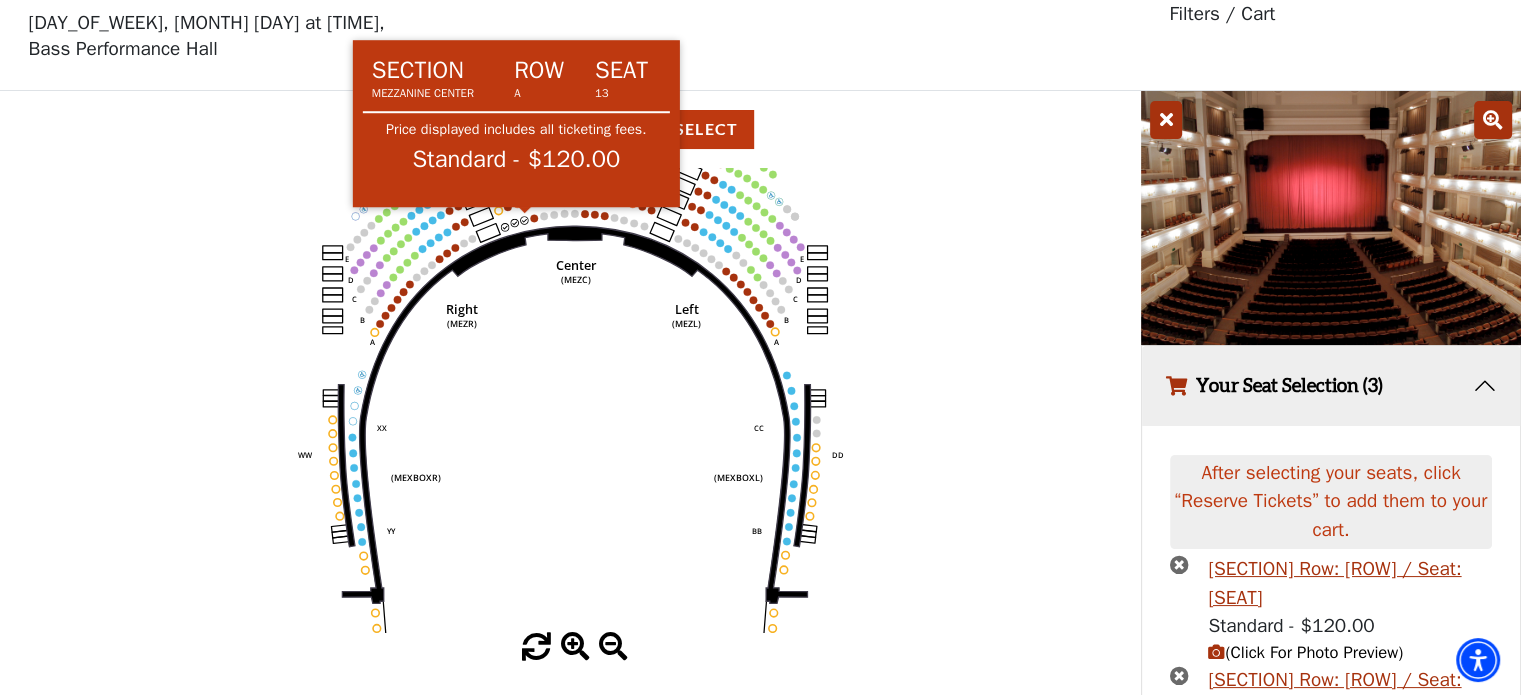 click 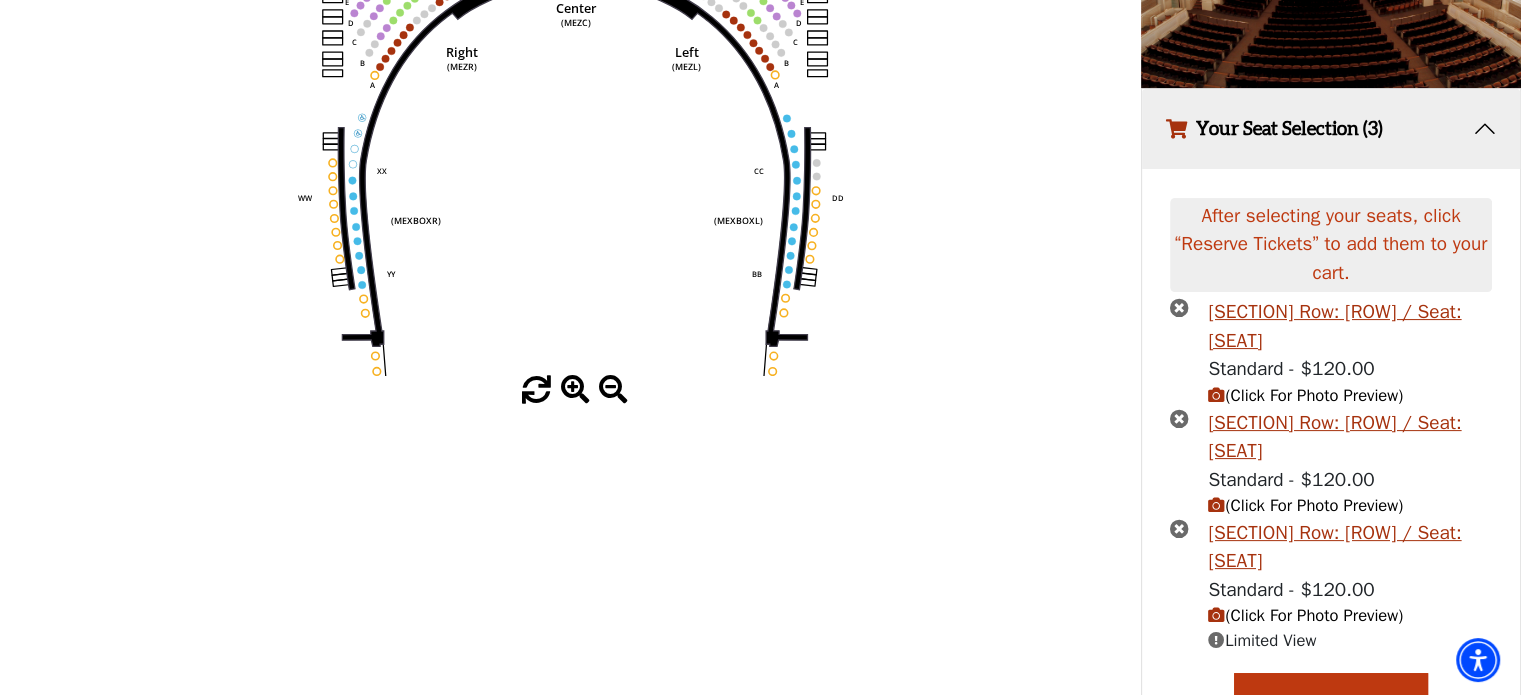 scroll, scrollTop: 420, scrollLeft: 0, axis: vertical 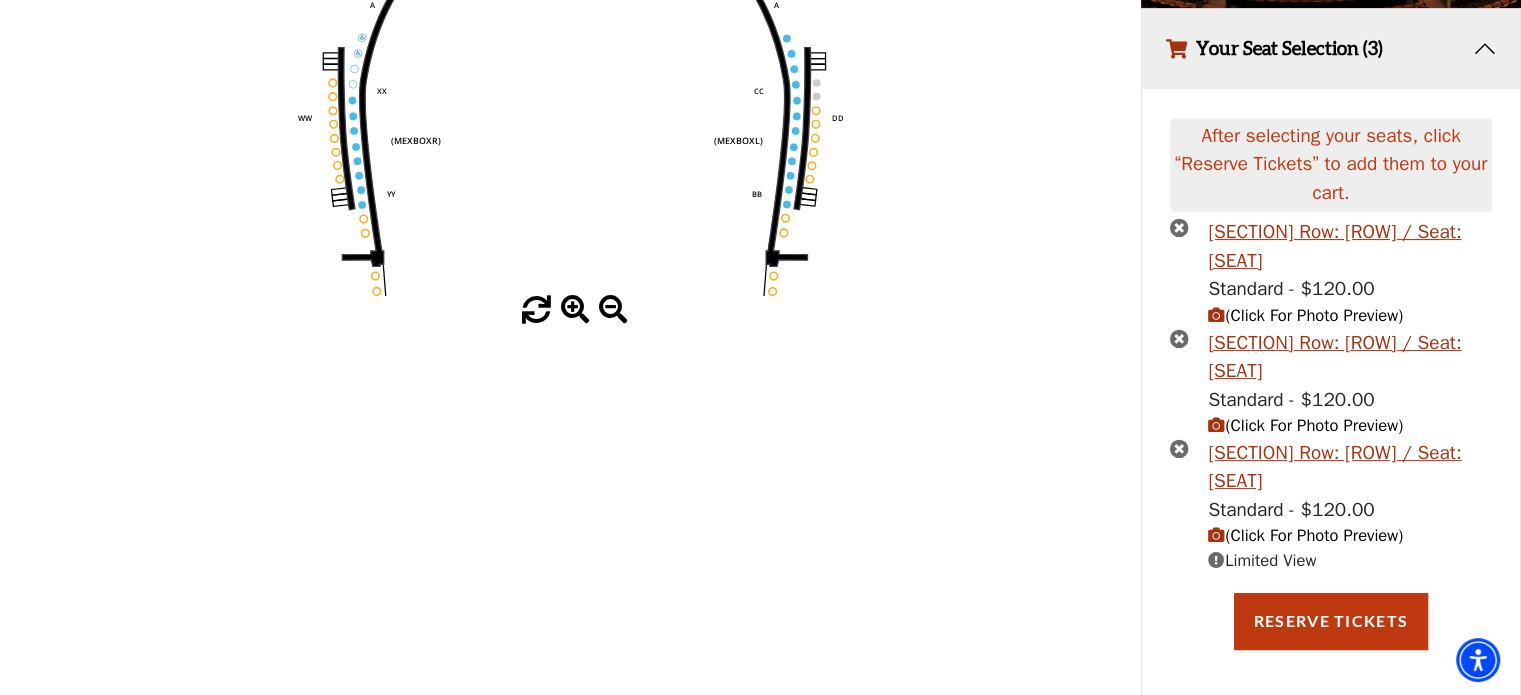 click at bounding box center (1179, 338) 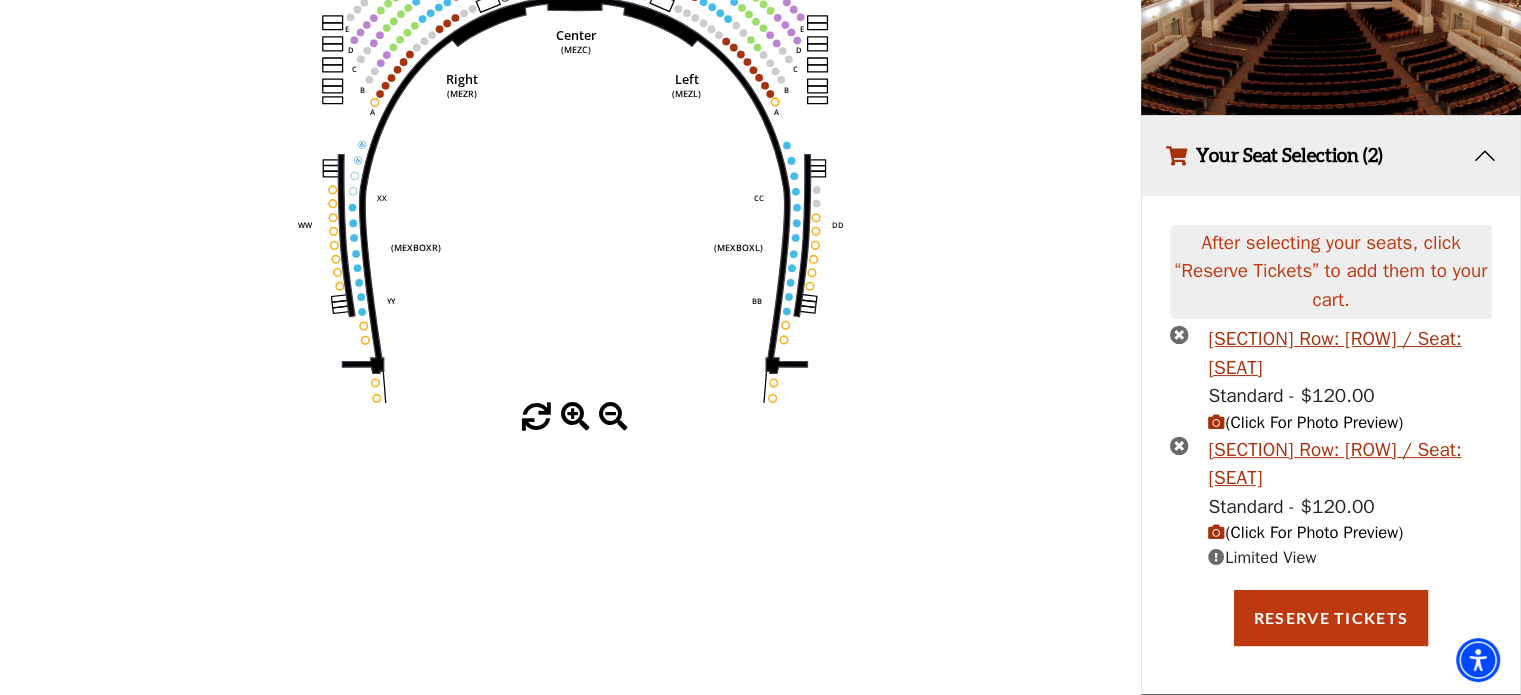 scroll, scrollTop: 310, scrollLeft: 0, axis: vertical 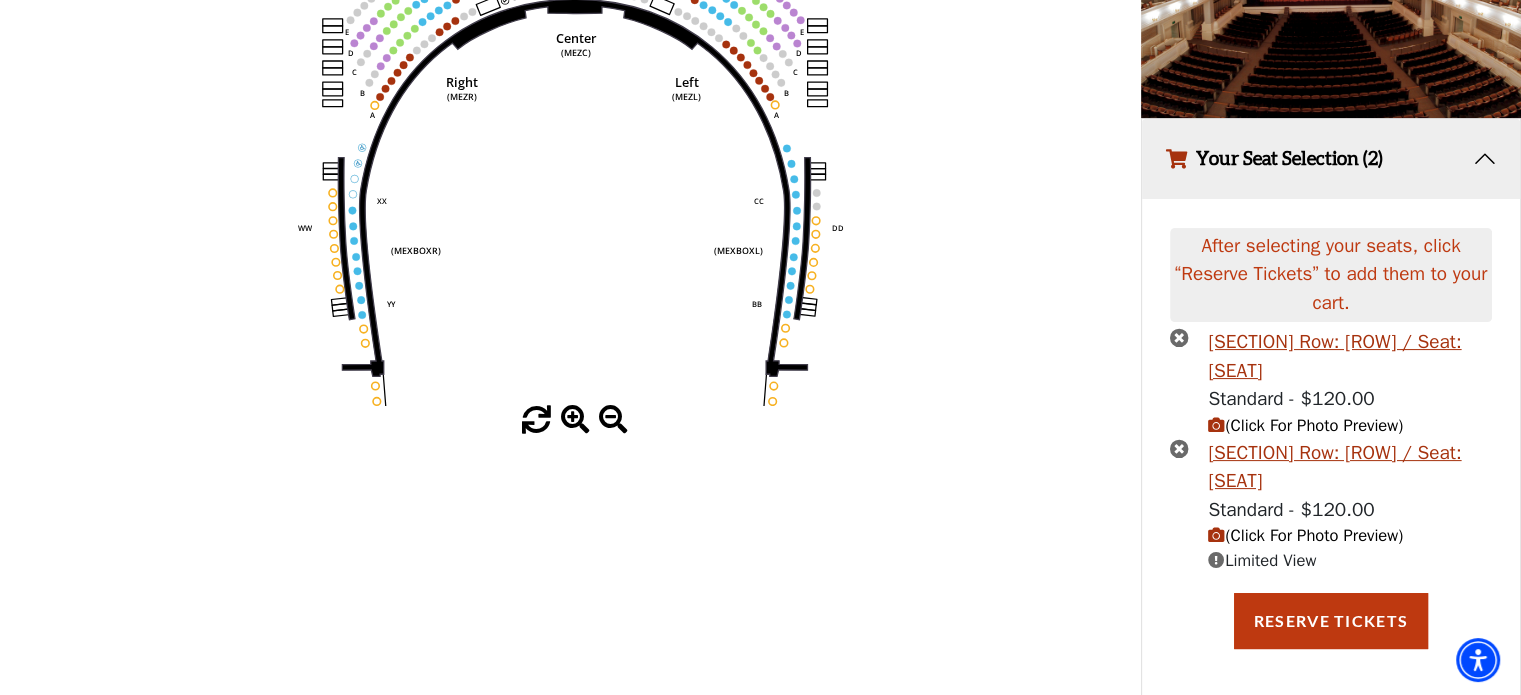 click on "(Click For Photo Preview)" at bounding box center [1305, 535] 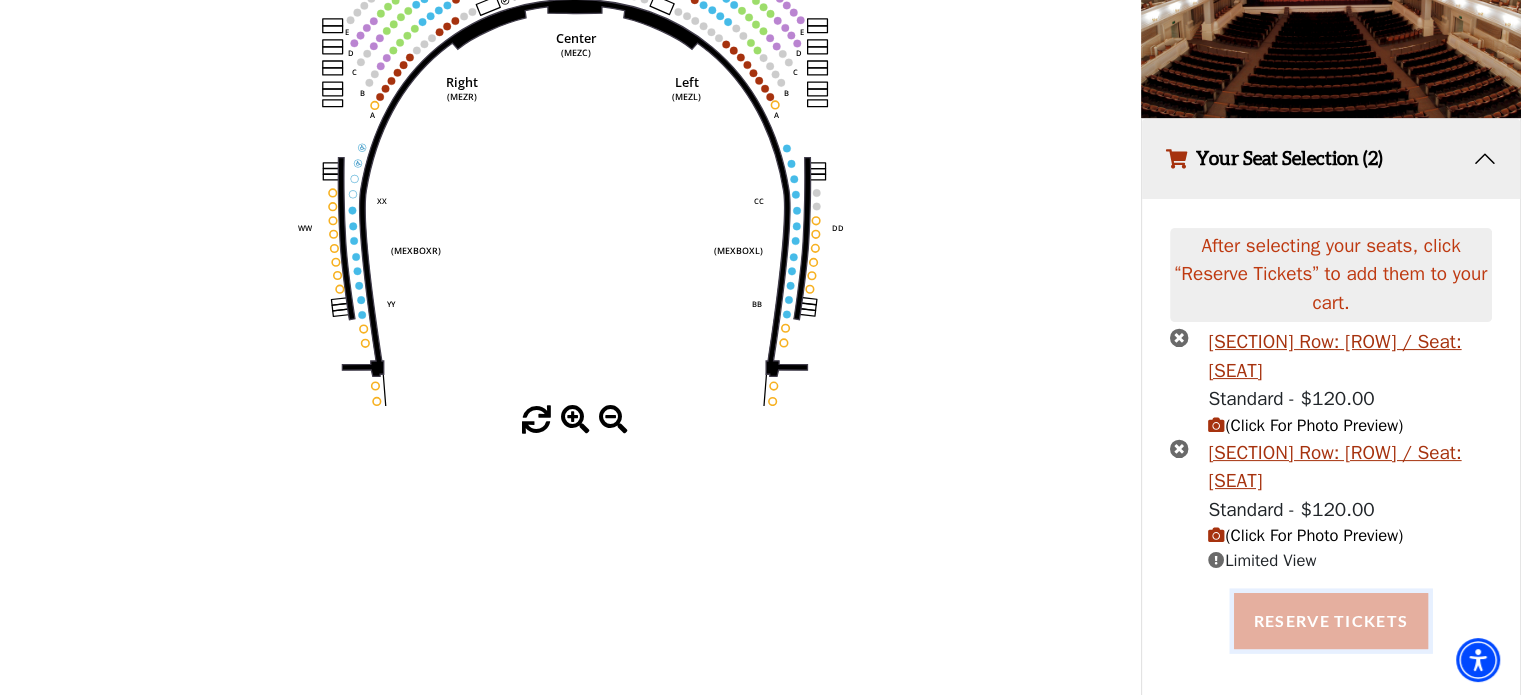 click on "Reserve Tickets" at bounding box center (1331, 621) 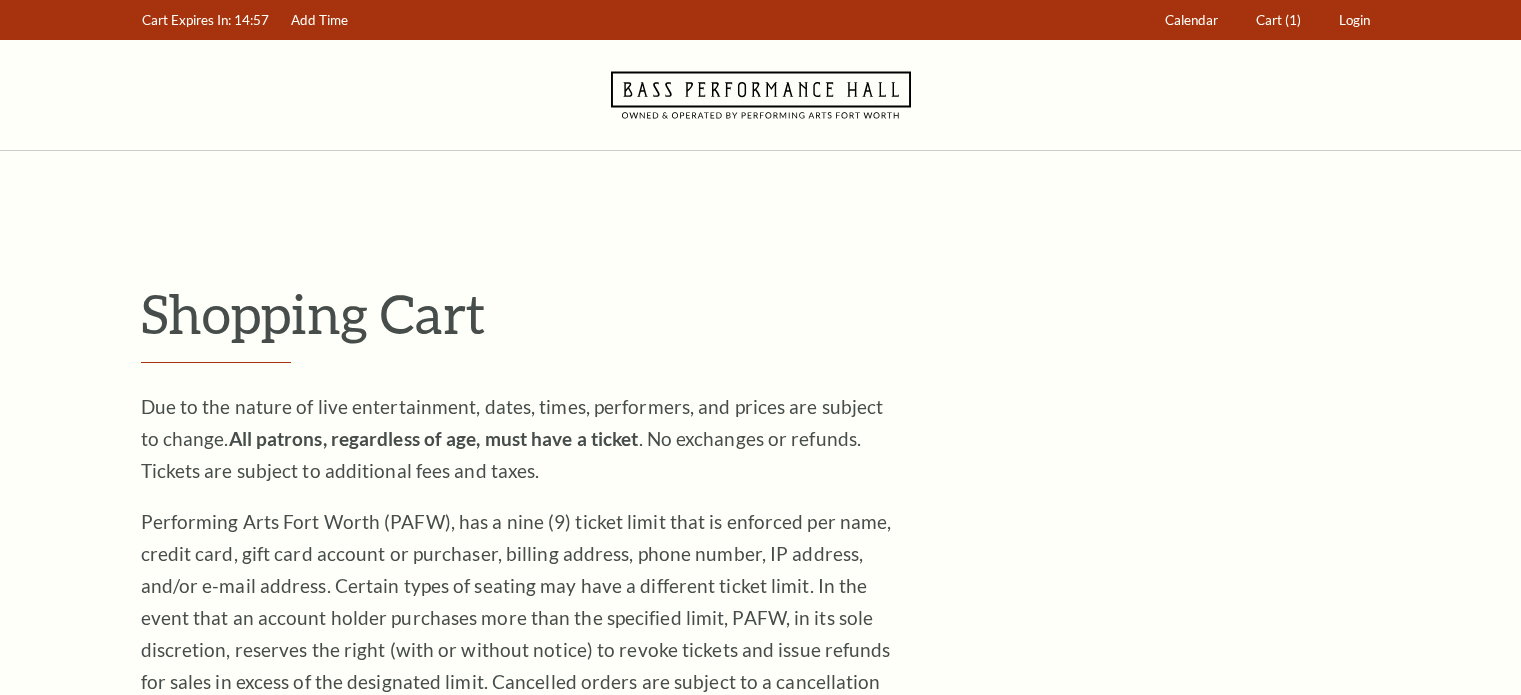 scroll, scrollTop: 0, scrollLeft: 0, axis: both 